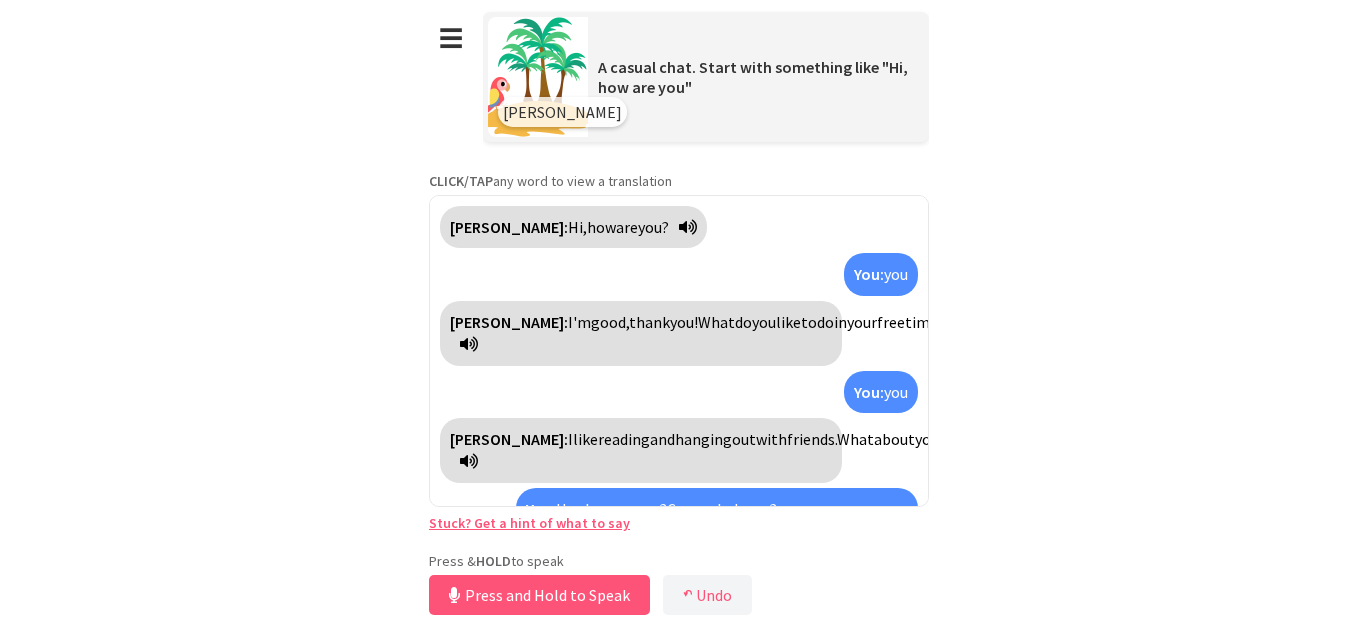 click on "Press and Hold to Speak" at bounding box center [539, 595] 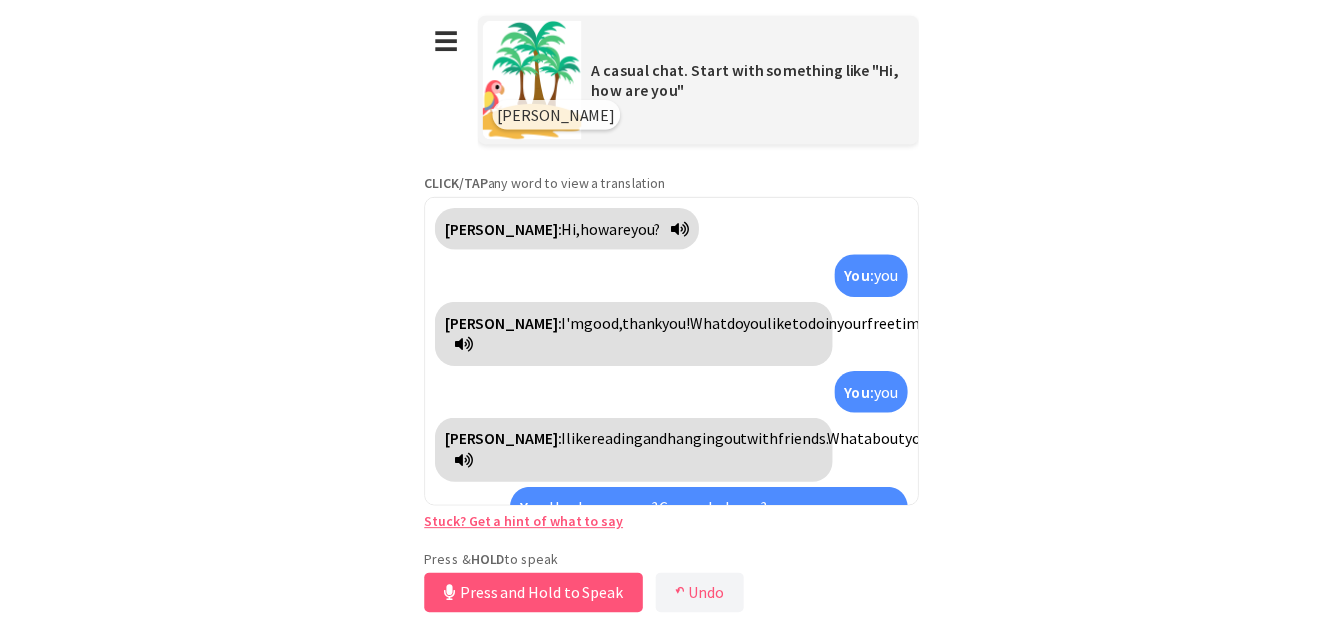 scroll, scrollTop: 17678, scrollLeft: 0, axis: vertical 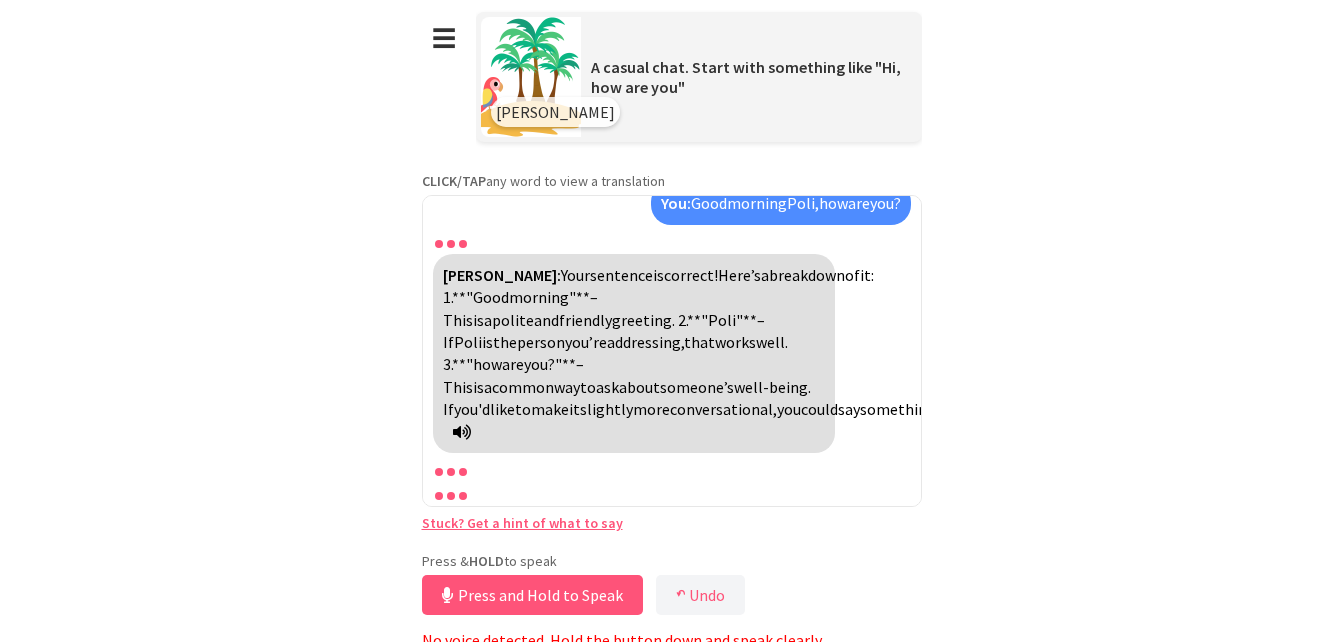 click on "Press and Hold to Speak" at bounding box center [532, 595] 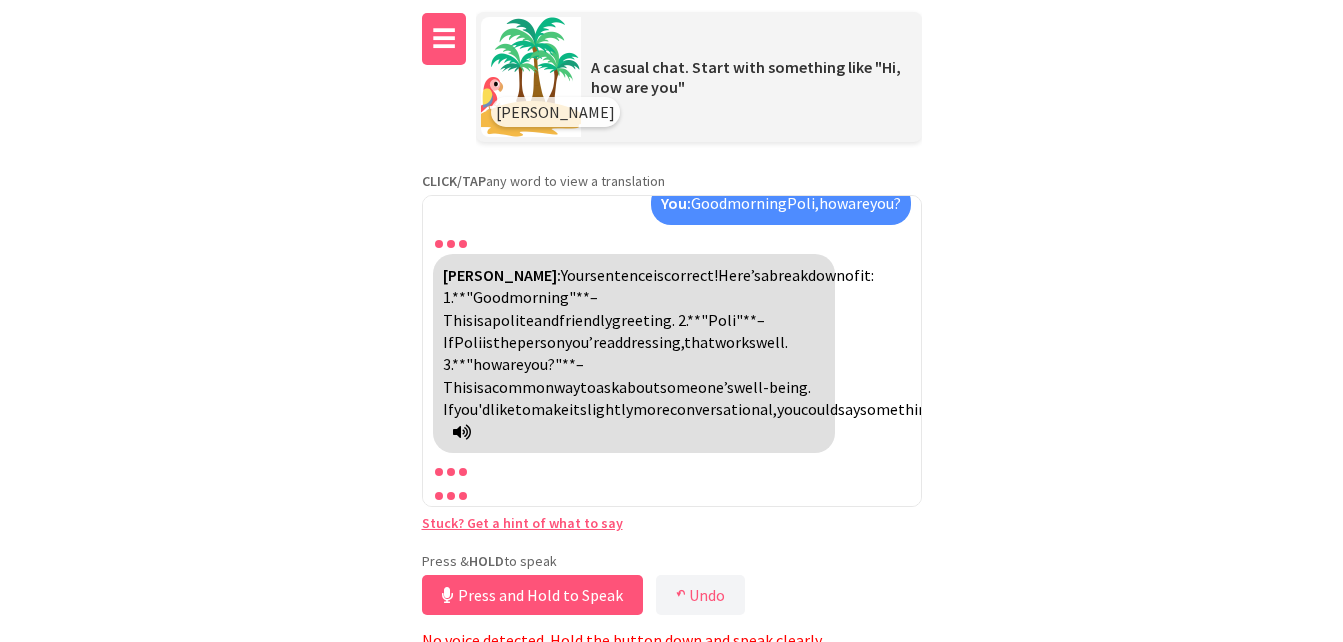 click on "☰" at bounding box center [444, 39] 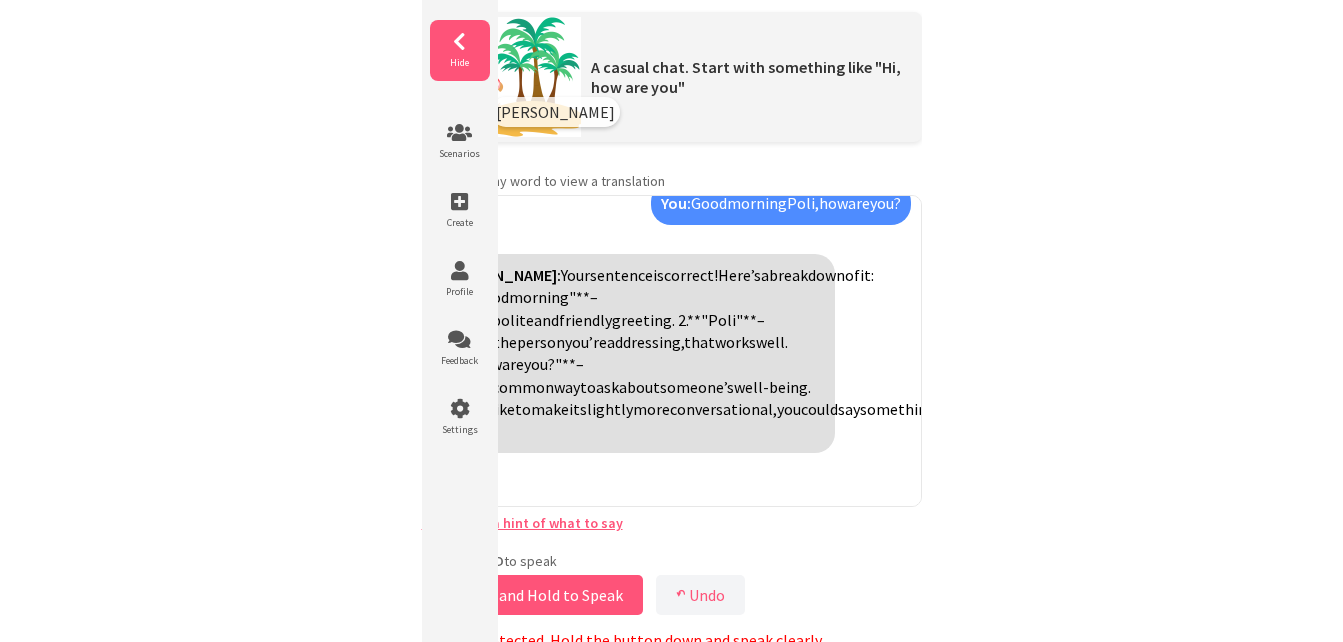 click at bounding box center (460, 42) 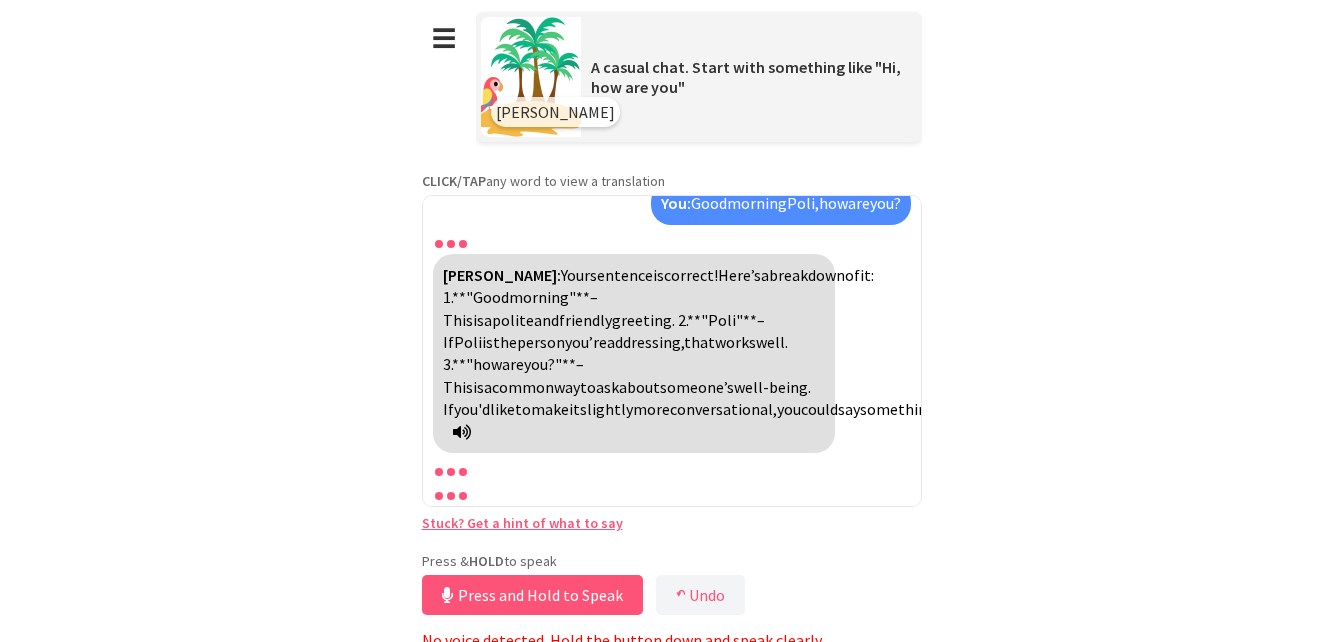 scroll, scrollTop: 10, scrollLeft: 0, axis: vertical 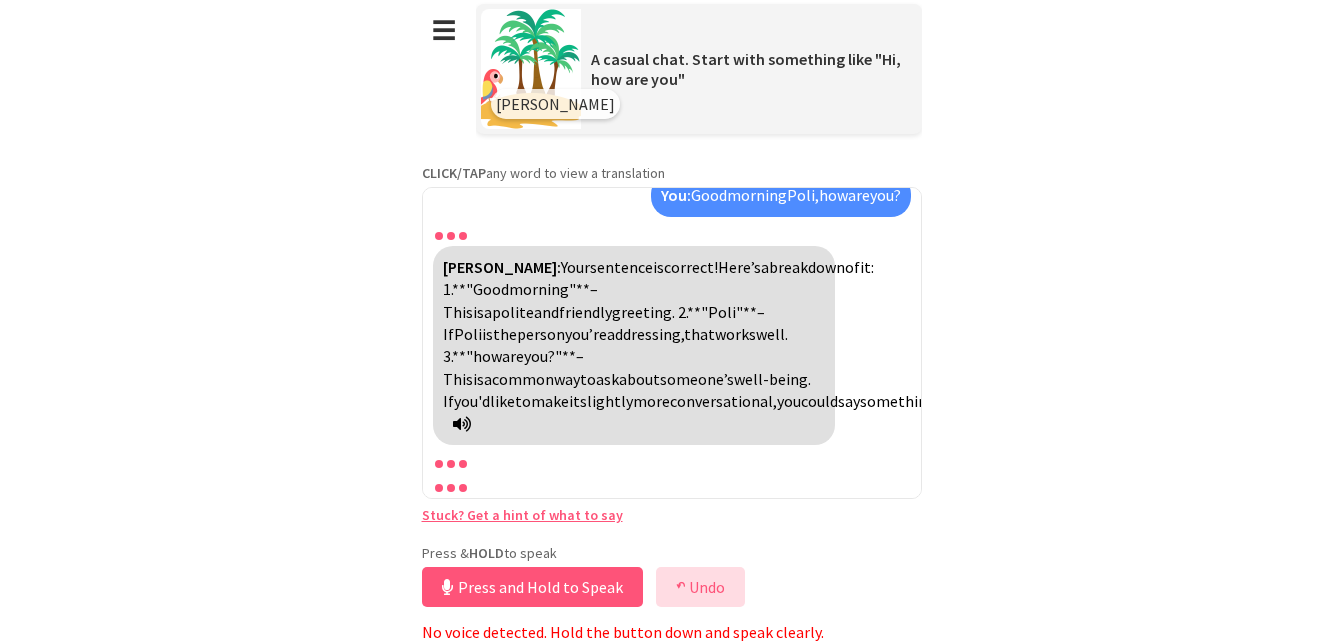 click on "↶  Undo" at bounding box center (700, 587) 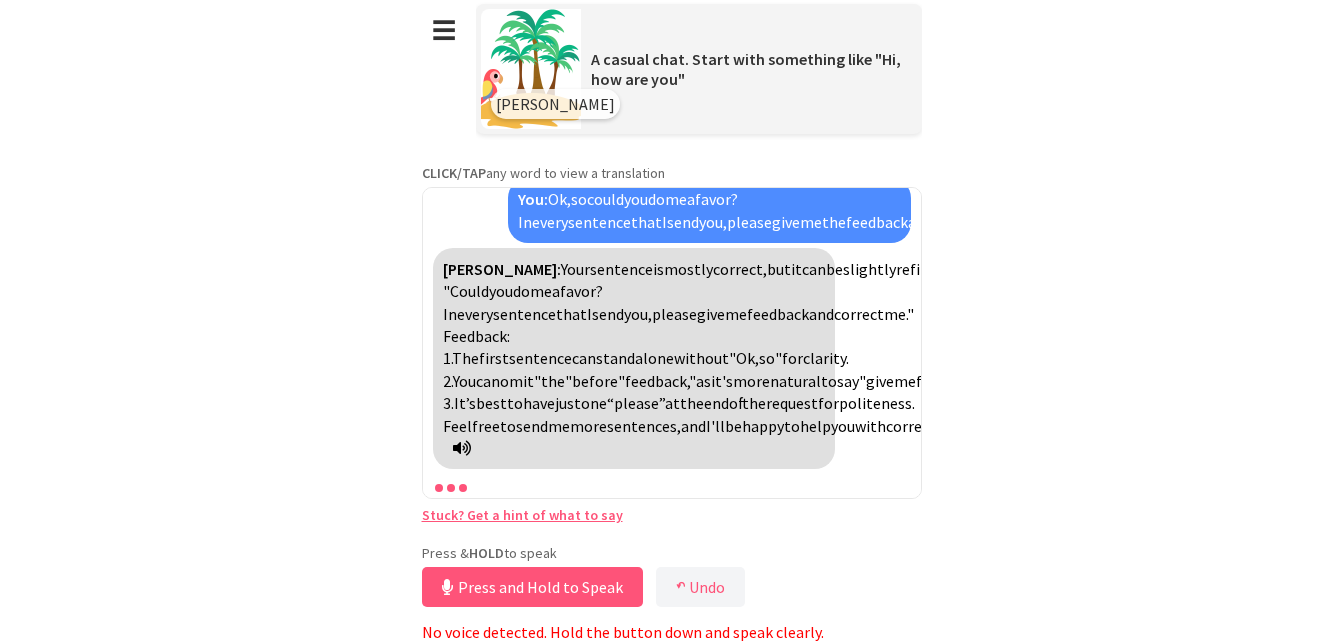 scroll, scrollTop: 17310, scrollLeft: 0, axis: vertical 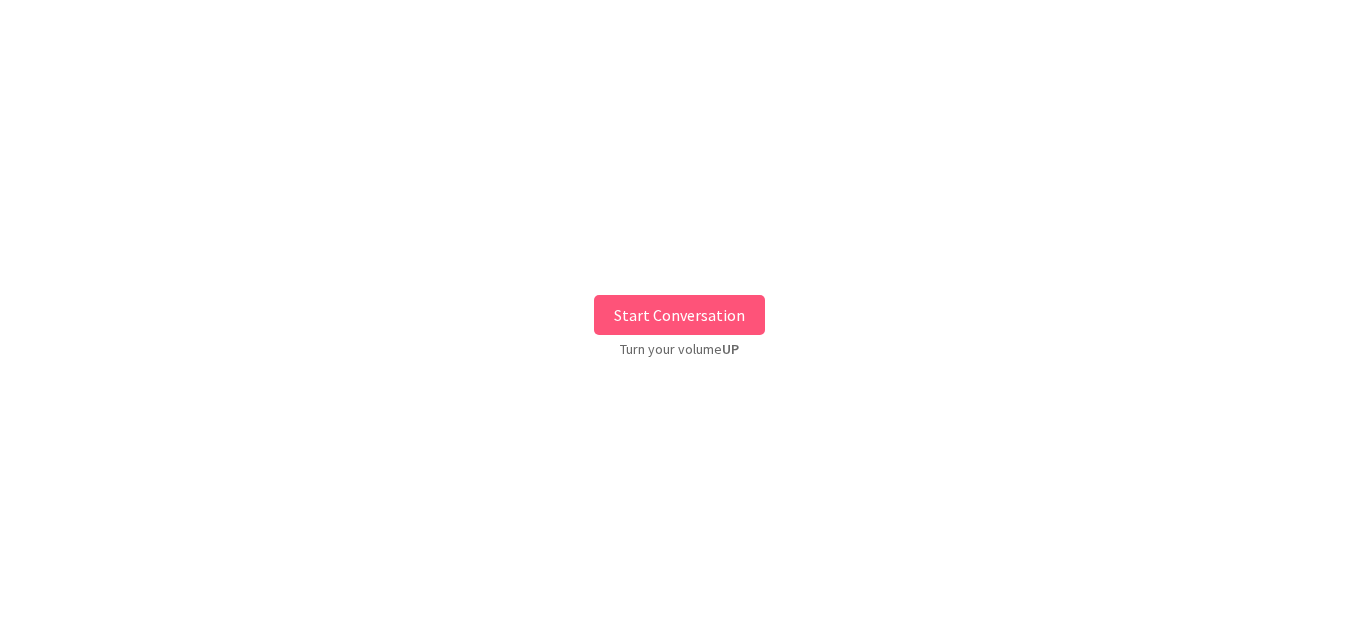 click on "Start Conversation" at bounding box center (679, 315) 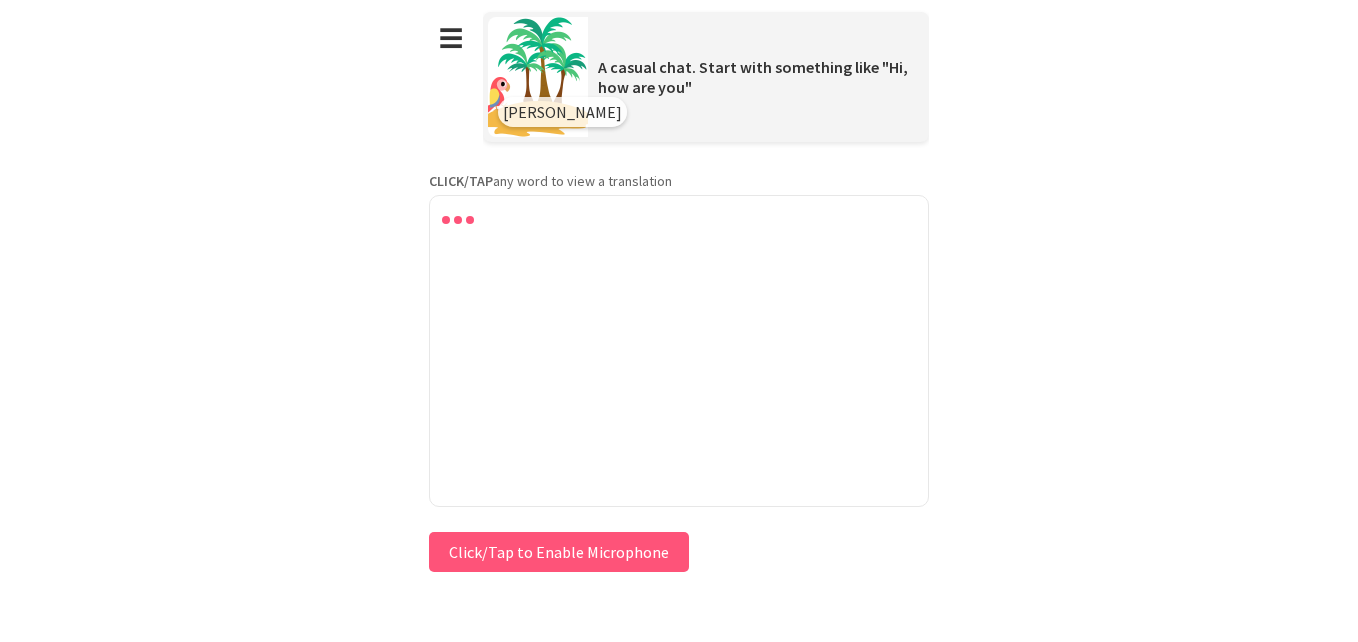 click on "☰" at bounding box center [451, 39] 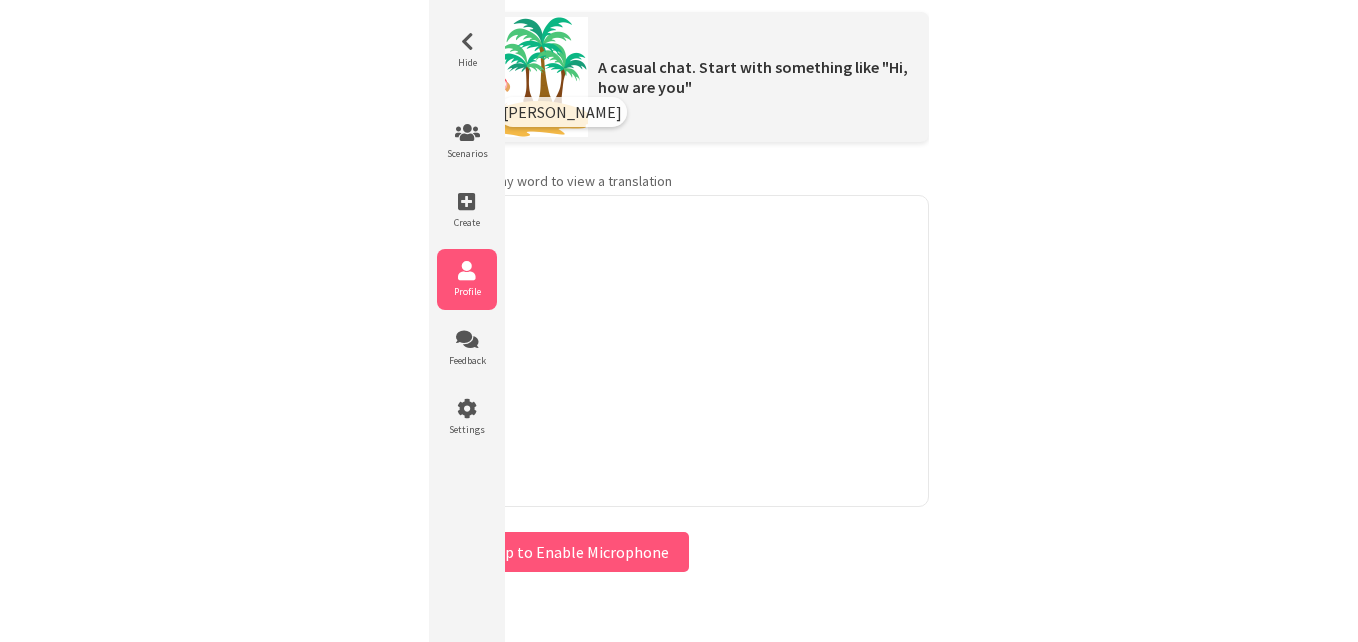 click on "Profile" at bounding box center [467, 291] 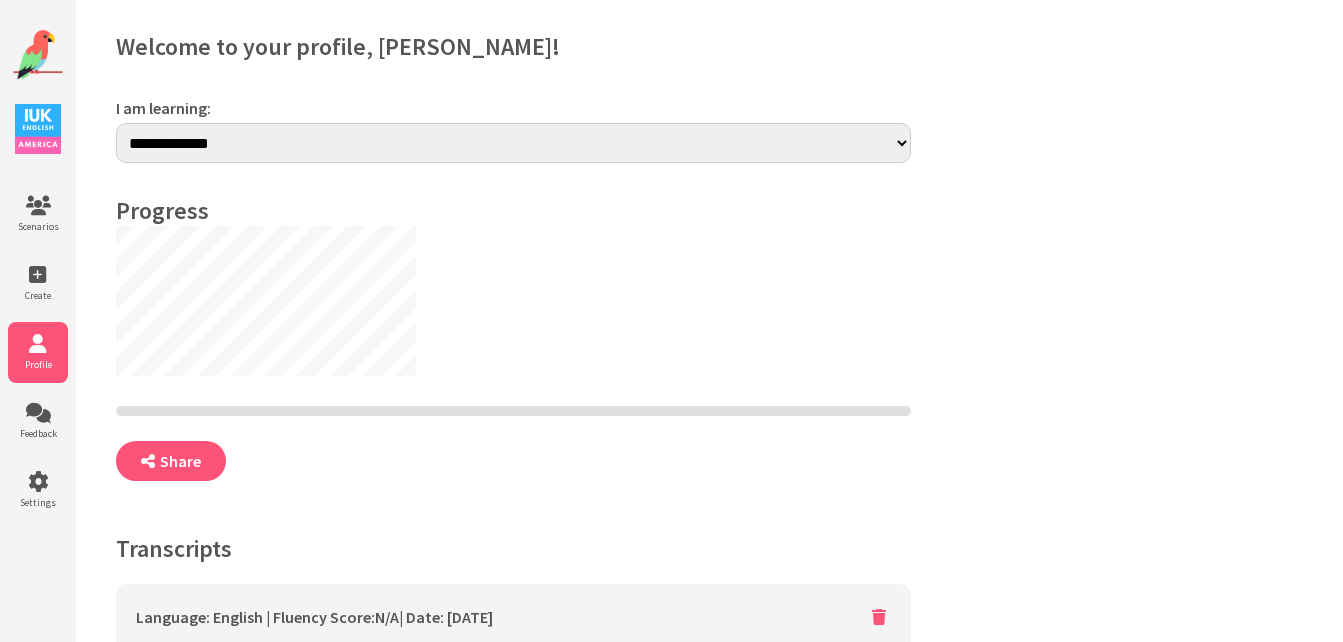 scroll, scrollTop: 0, scrollLeft: 0, axis: both 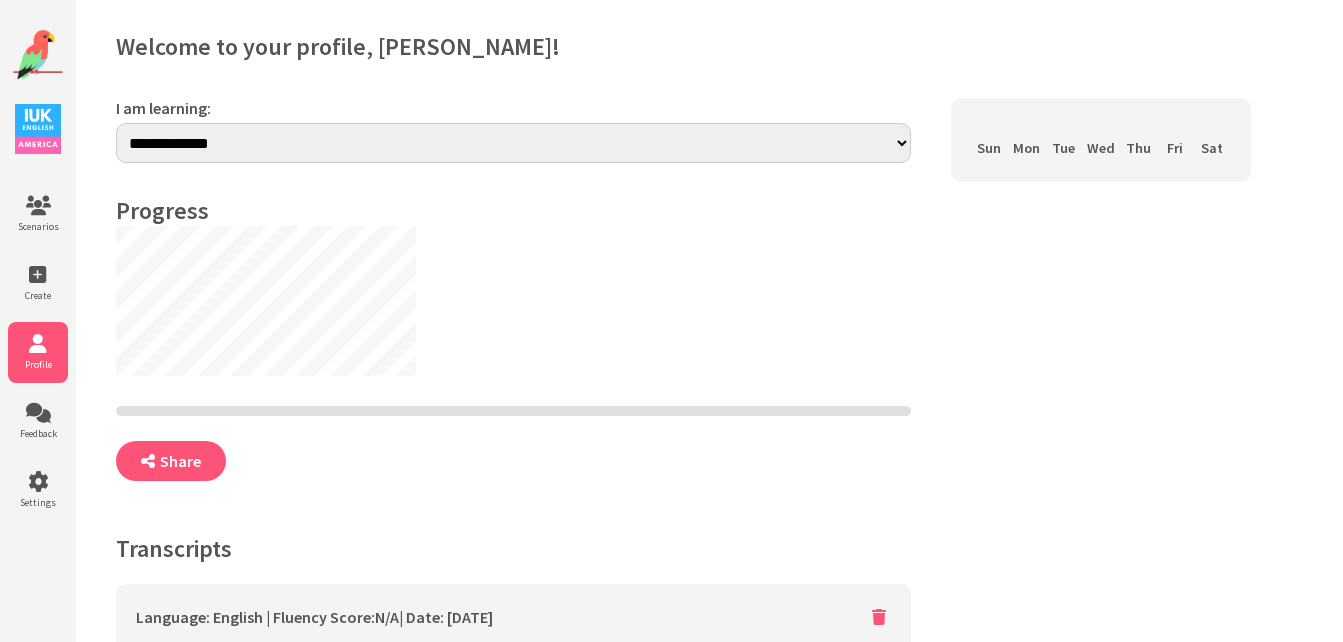 select on "**" 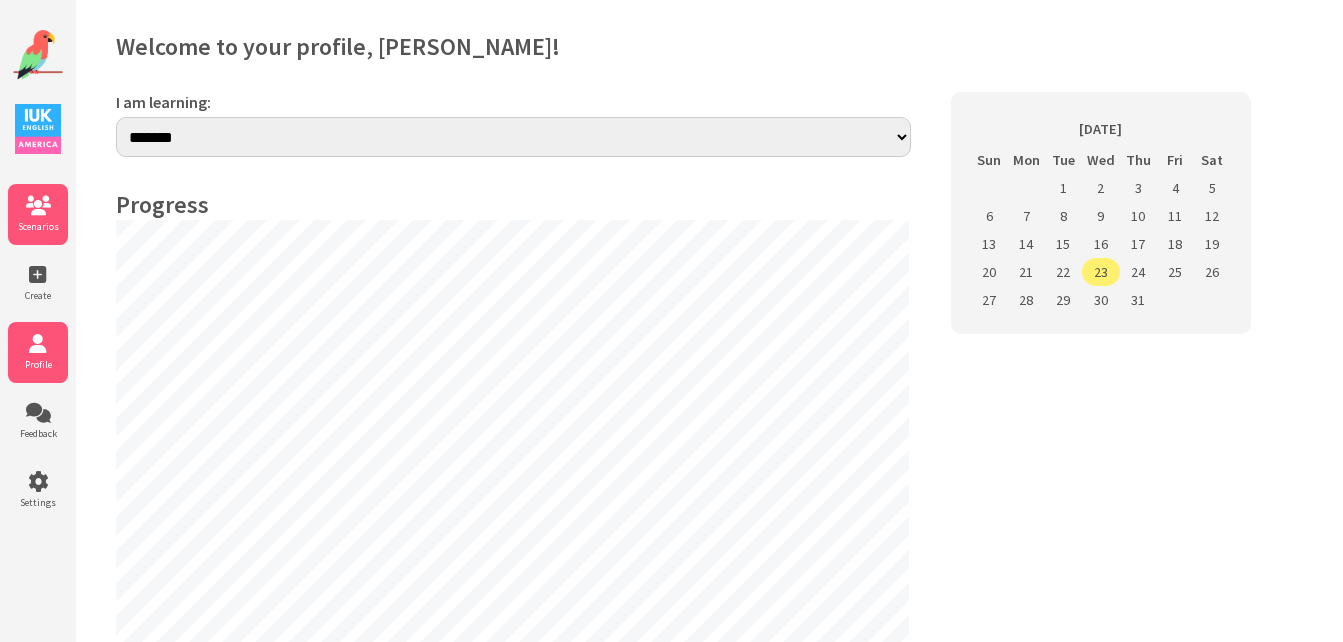 click at bounding box center (38, 206) 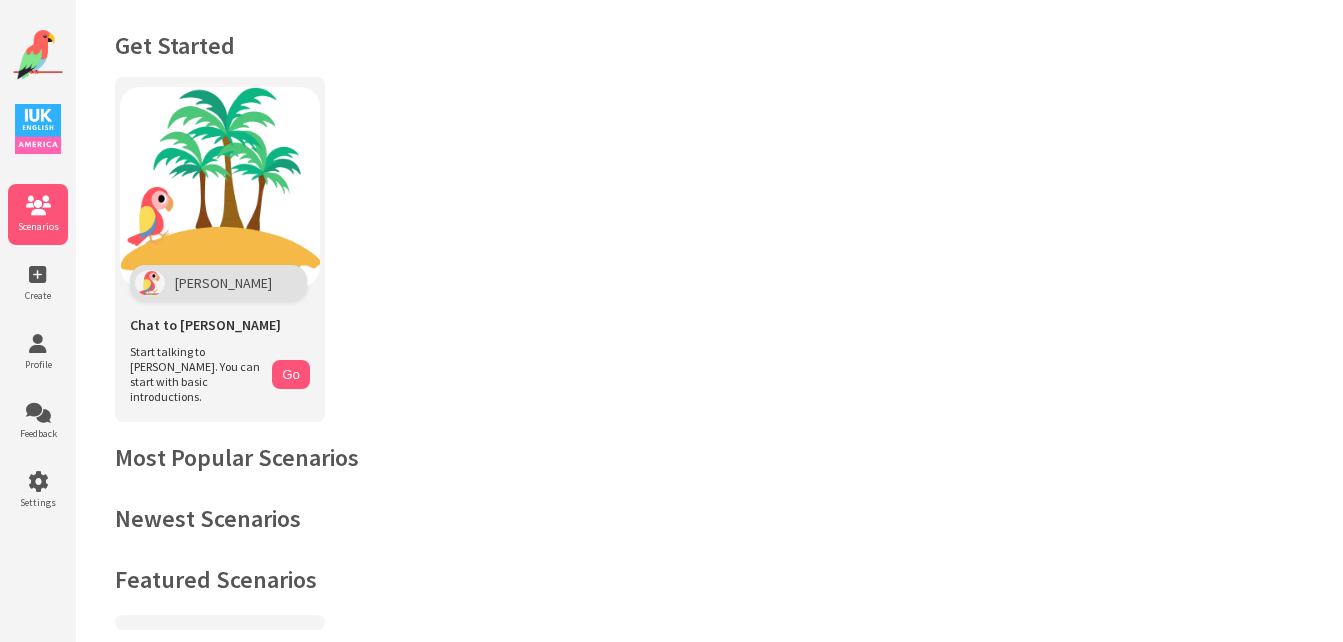 scroll, scrollTop: 0, scrollLeft: 0, axis: both 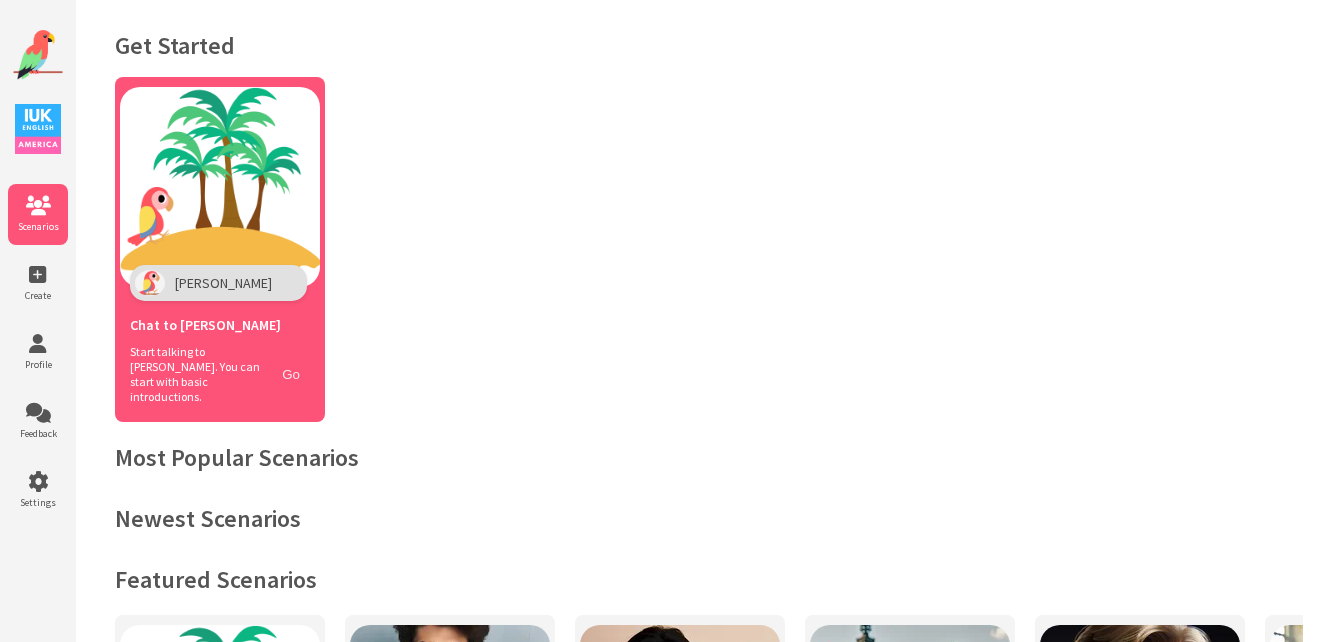 click on "Go" at bounding box center [291, 374] 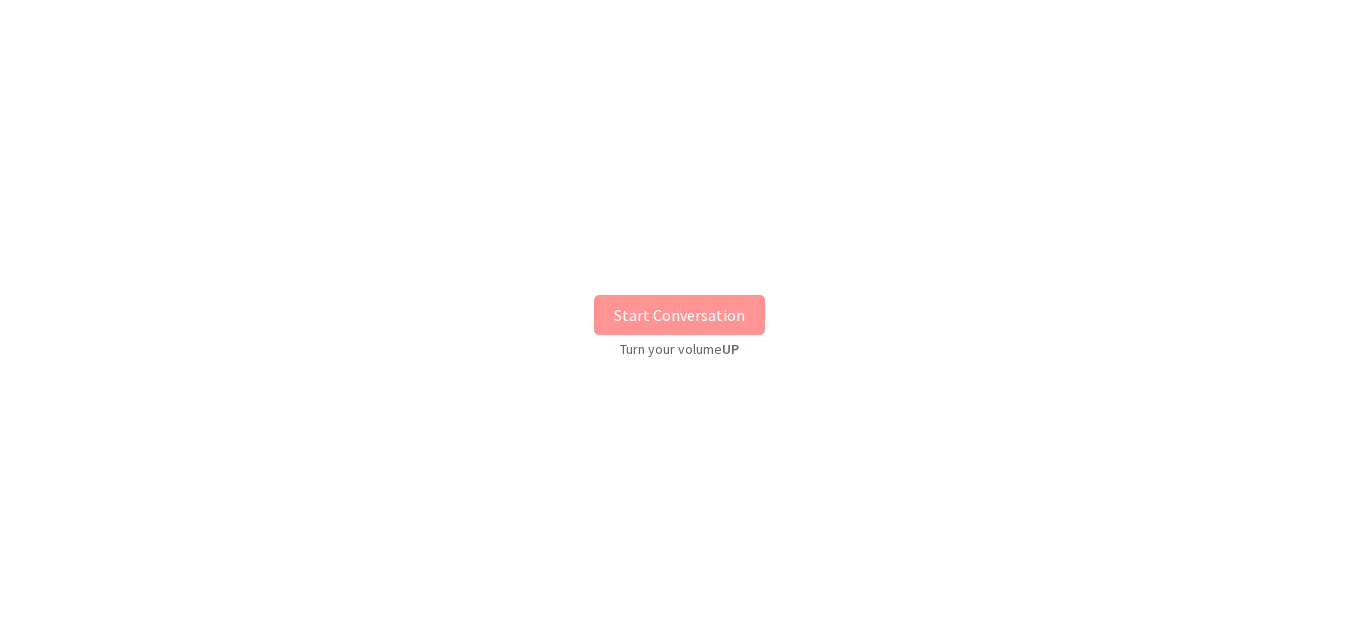 scroll, scrollTop: 0, scrollLeft: 0, axis: both 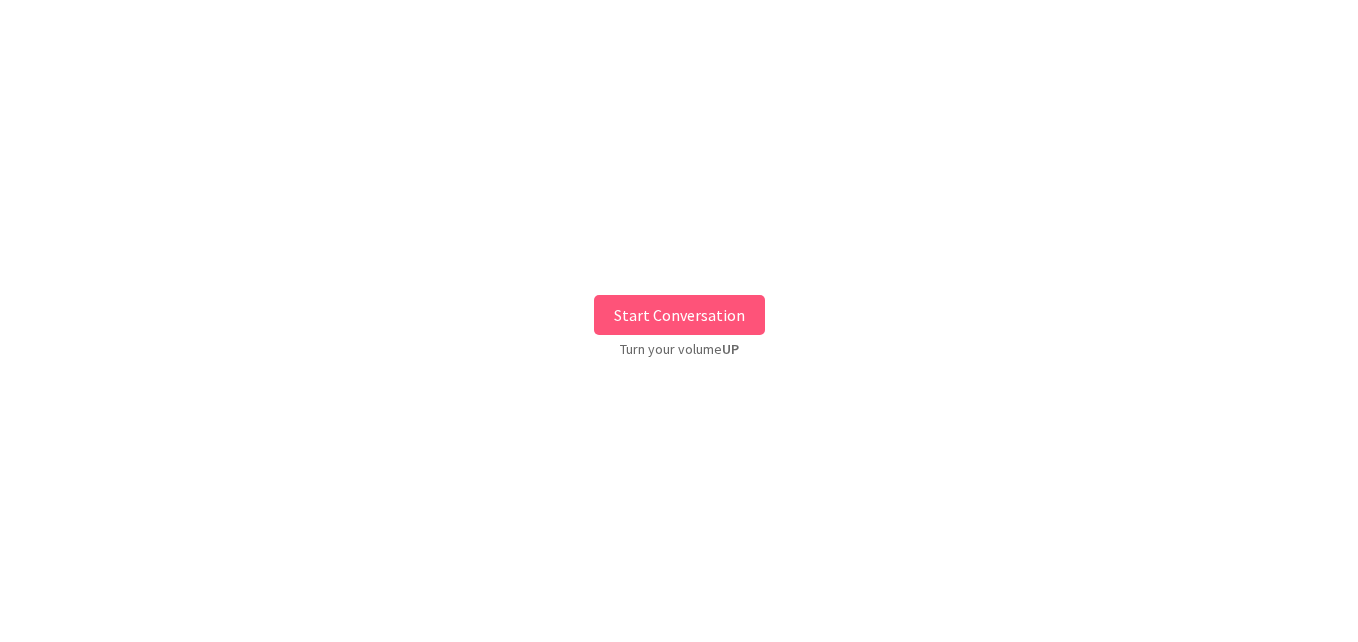 click on "Start Conversation" at bounding box center [679, 315] 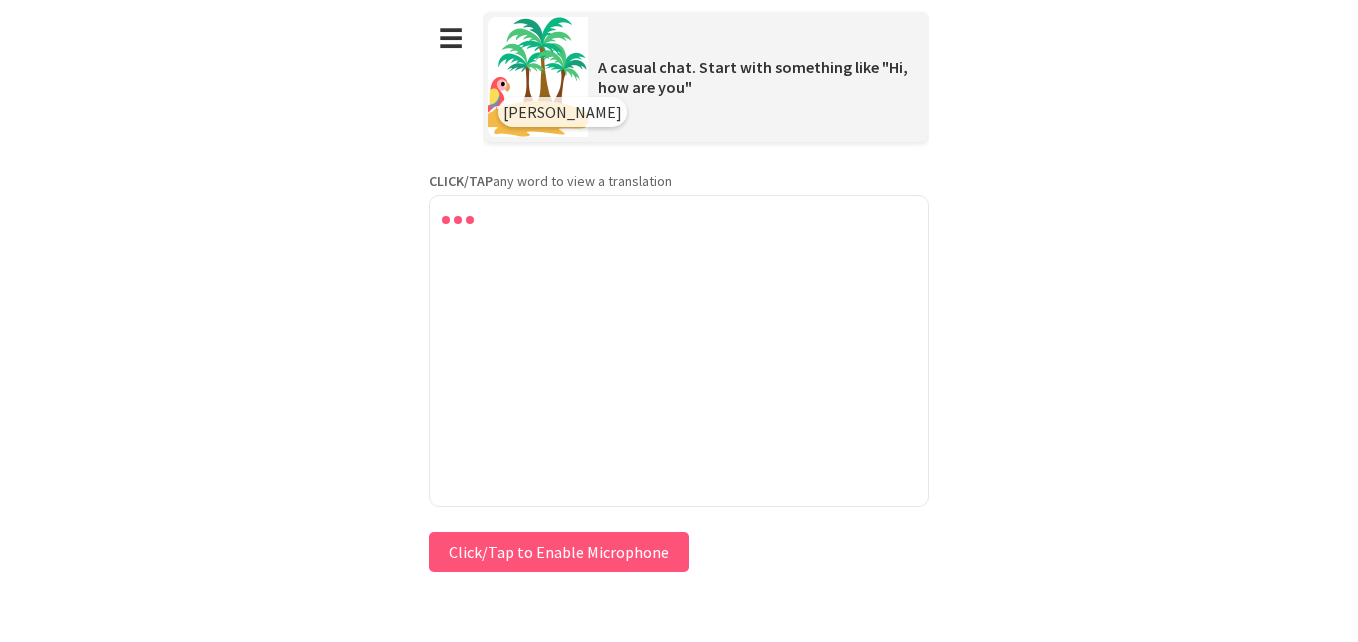 click on "Click/Tap to Enable Microphone" at bounding box center [559, 552] 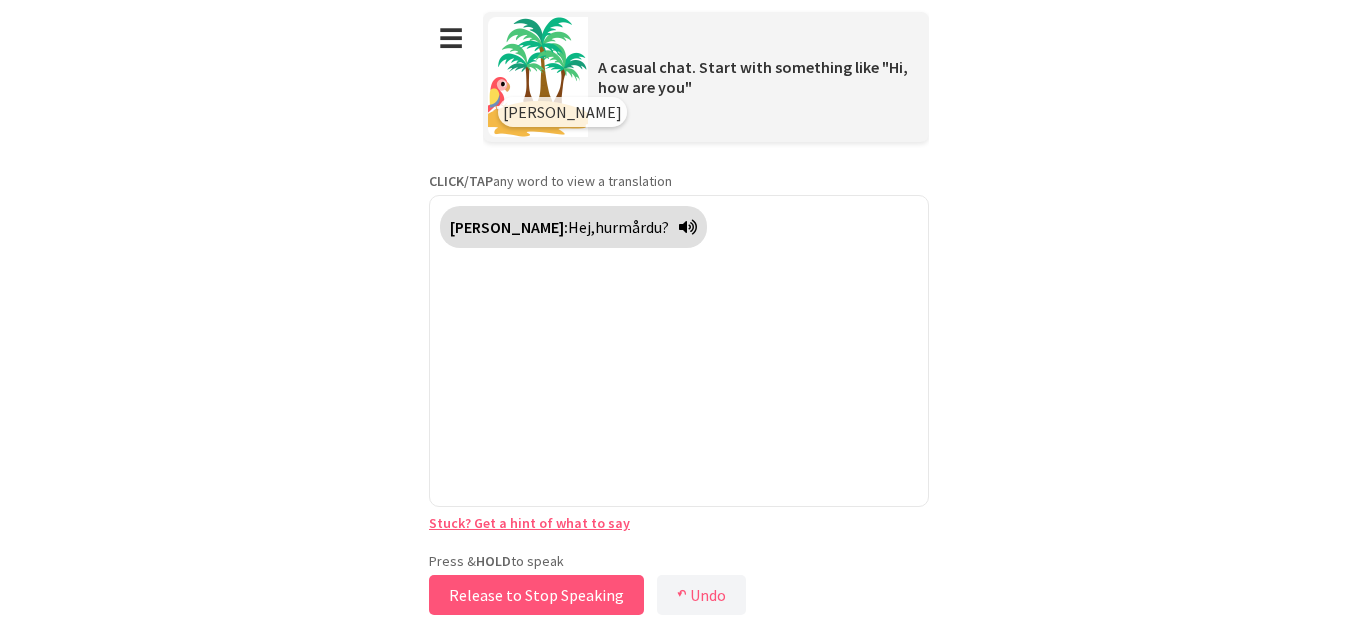 click on "Release to Stop Speaking" at bounding box center (536, 595) 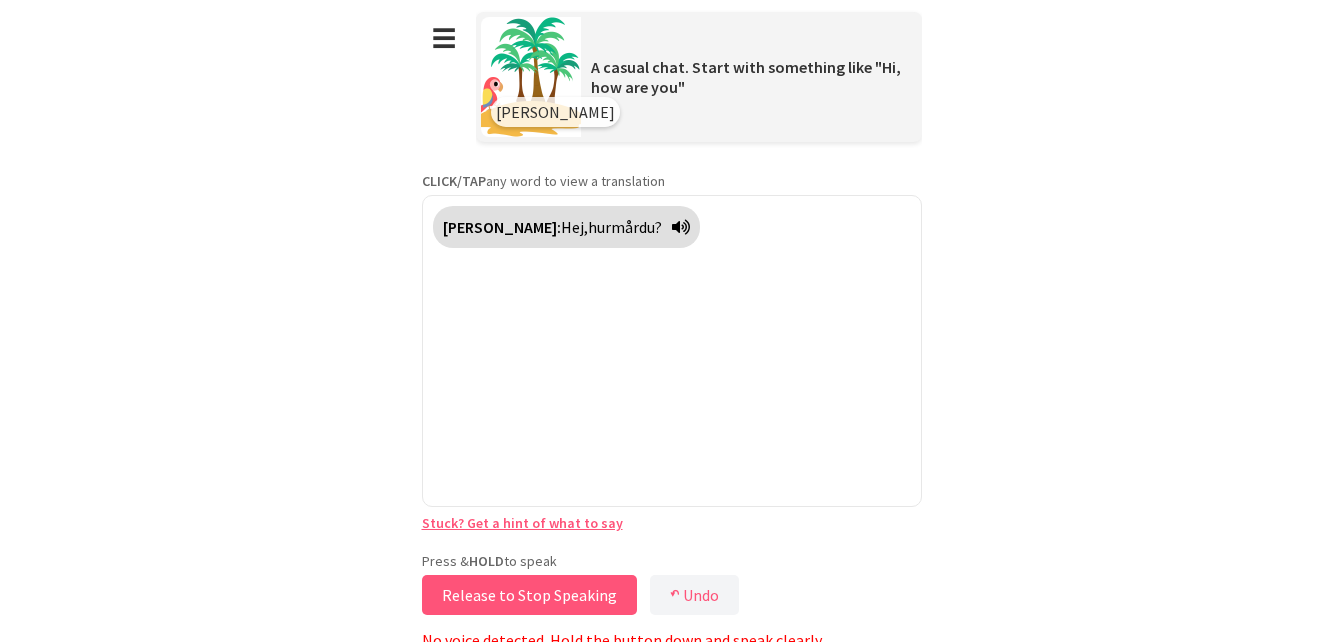 click on "Release to Stop Speaking" at bounding box center [529, 595] 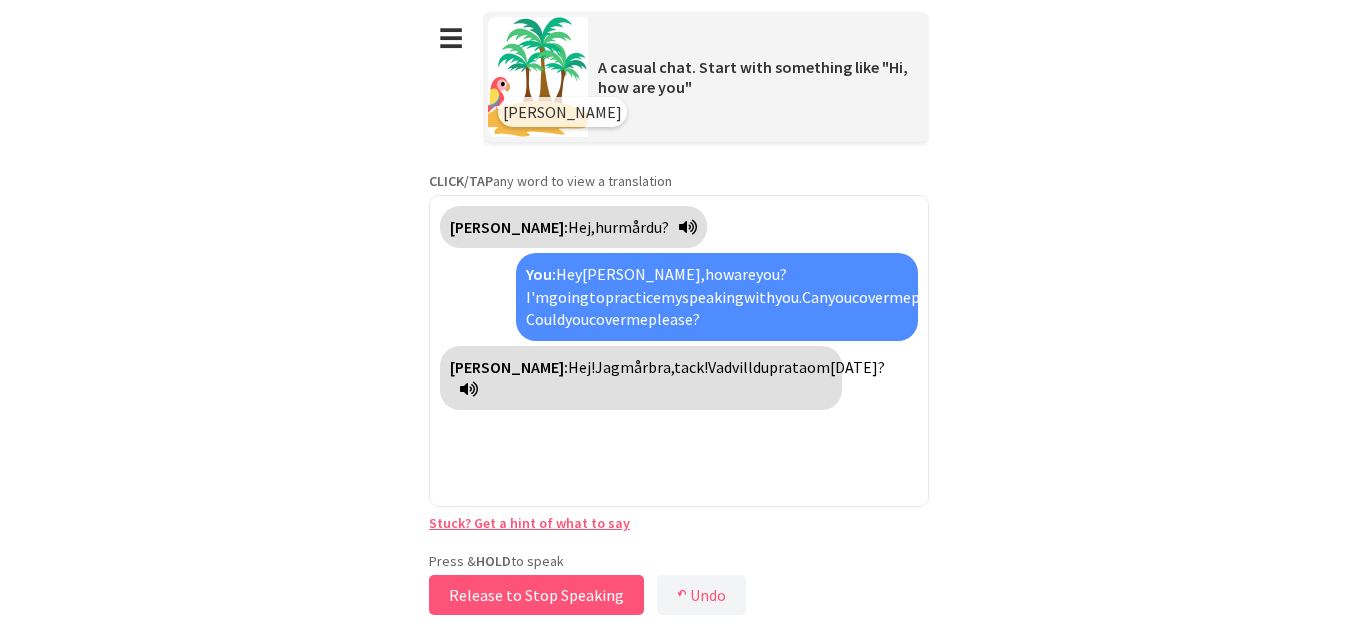 click on "Release to Stop Speaking" at bounding box center [536, 595] 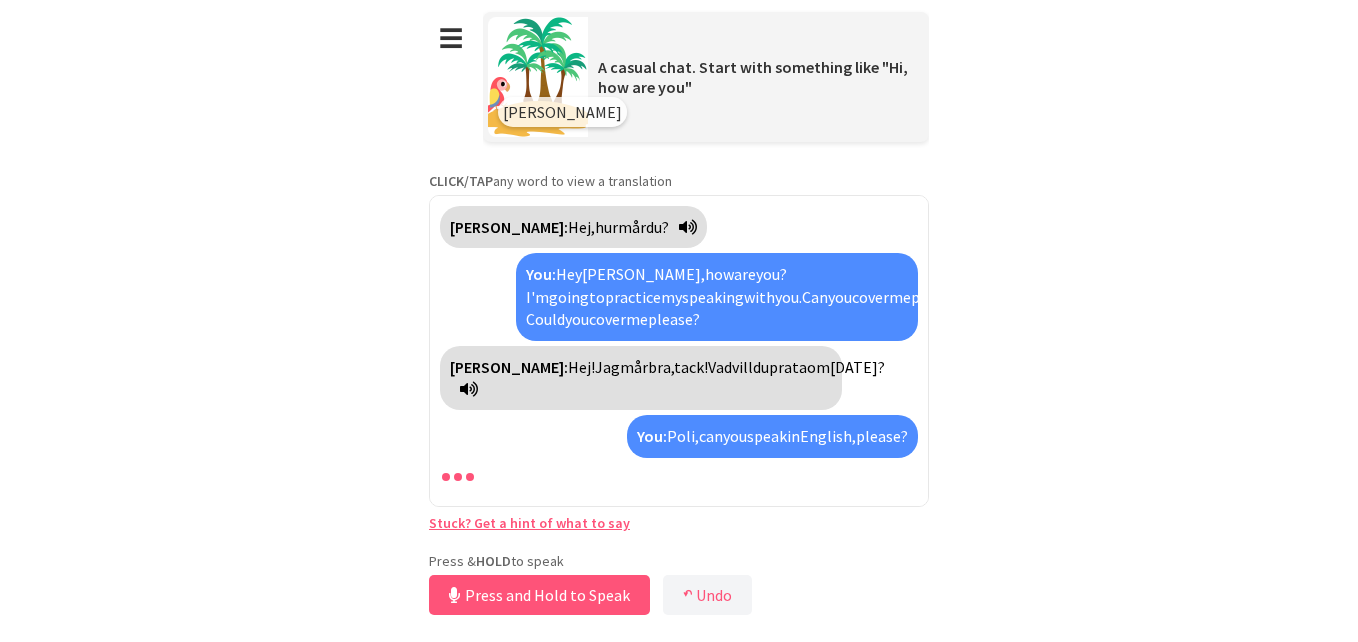 scroll, scrollTop: 27, scrollLeft: 0, axis: vertical 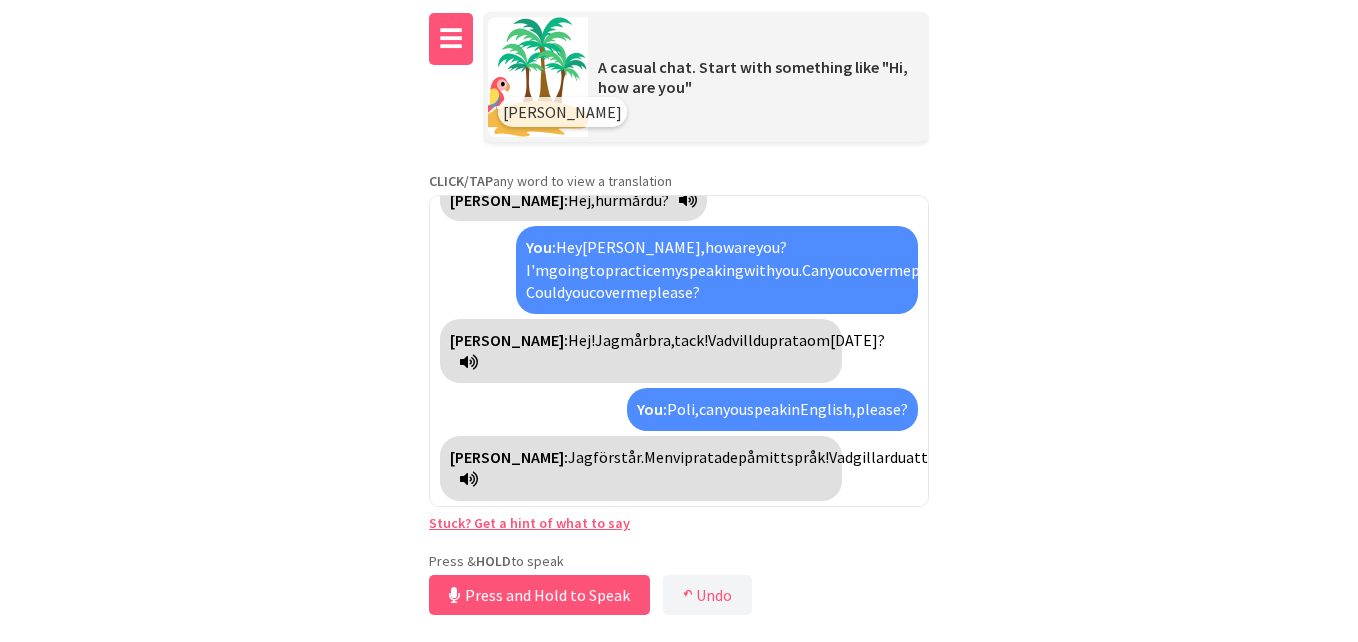 click on "☰" at bounding box center [451, 39] 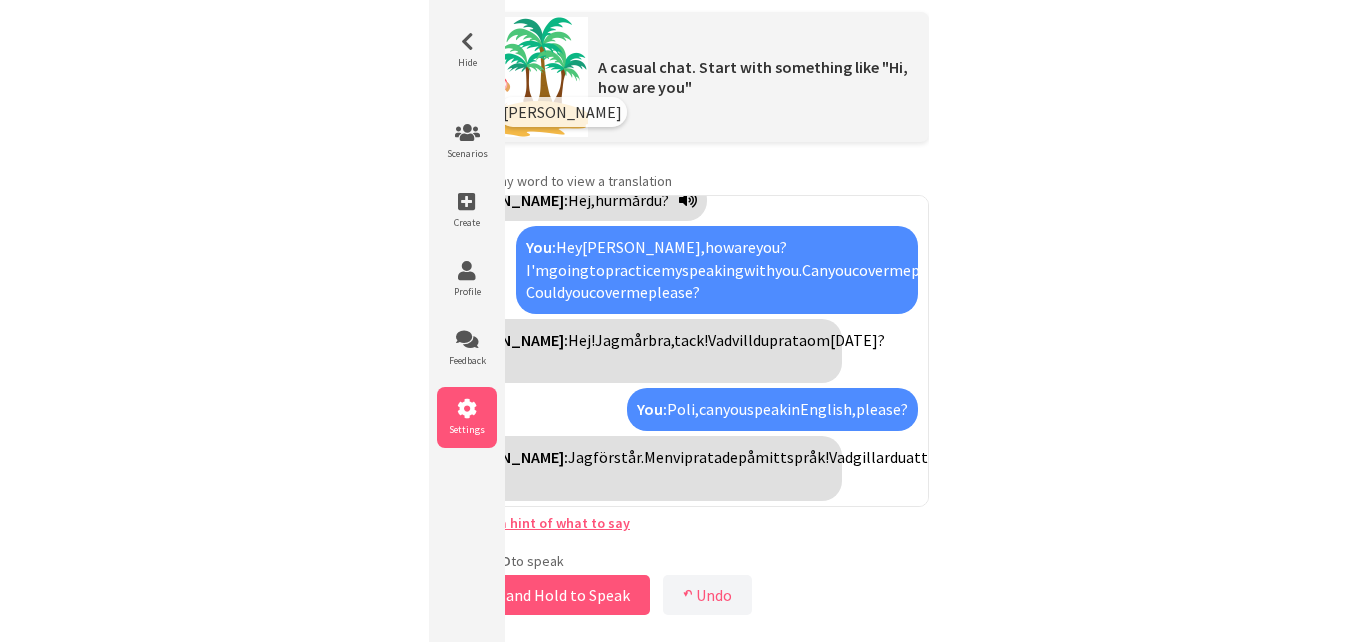 click on "Settings" at bounding box center (467, 417) 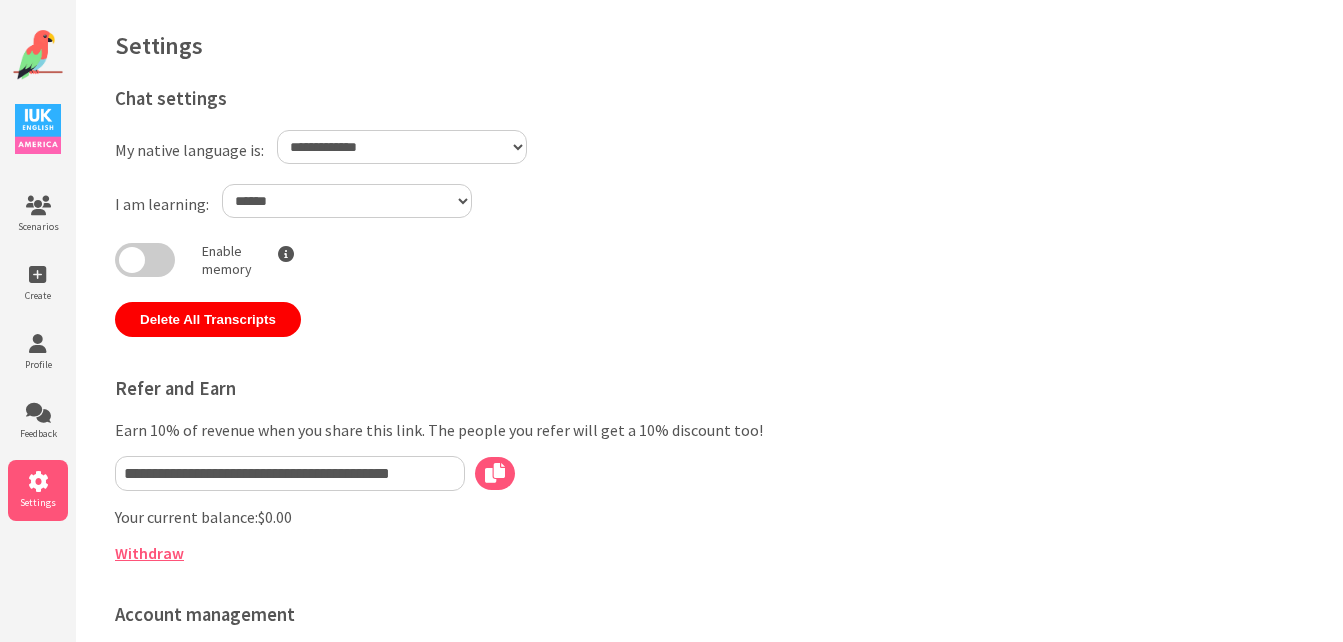 select on "**" 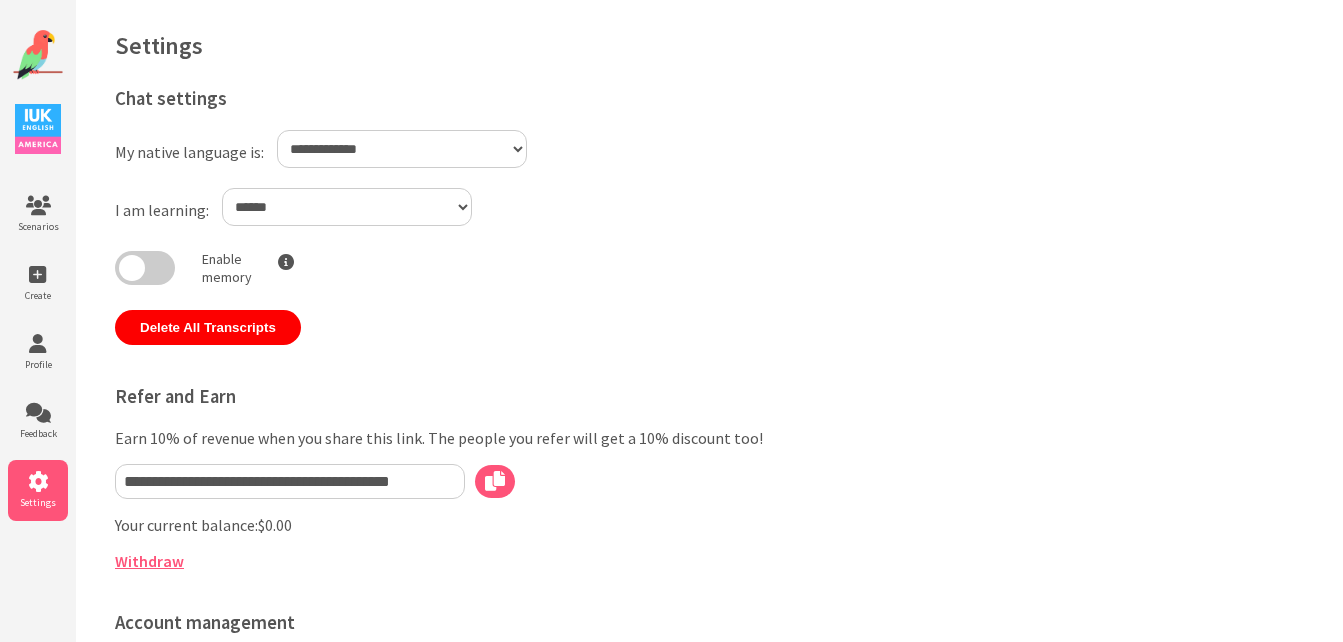 scroll, scrollTop: 0, scrollLeft: 0, axis: both 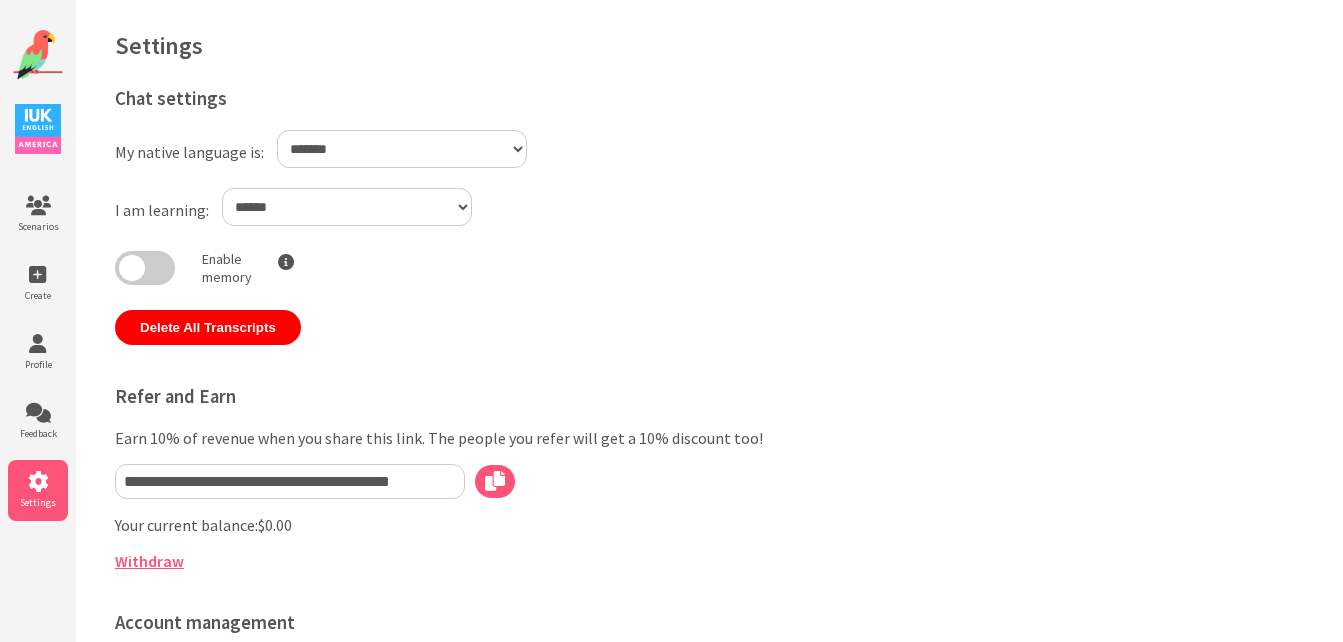 click on "**********" at bounding box center (402, 149) 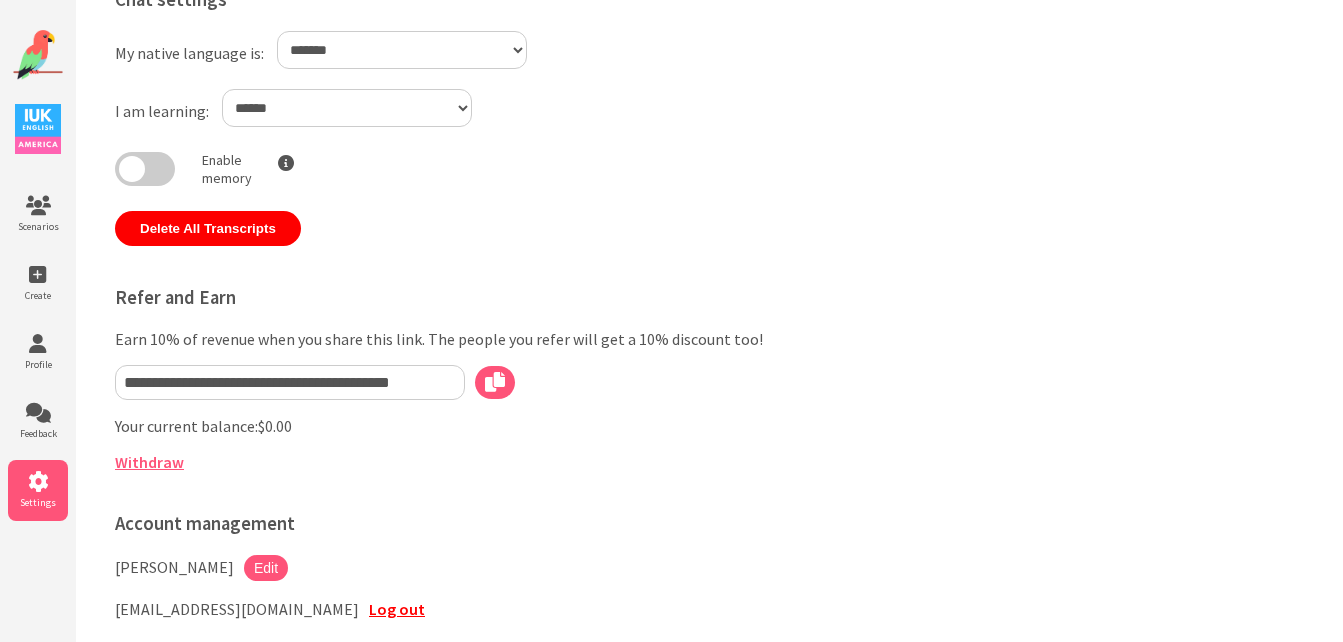 scroll, scrollTop: 0, scrollLeft: 0, axis: both 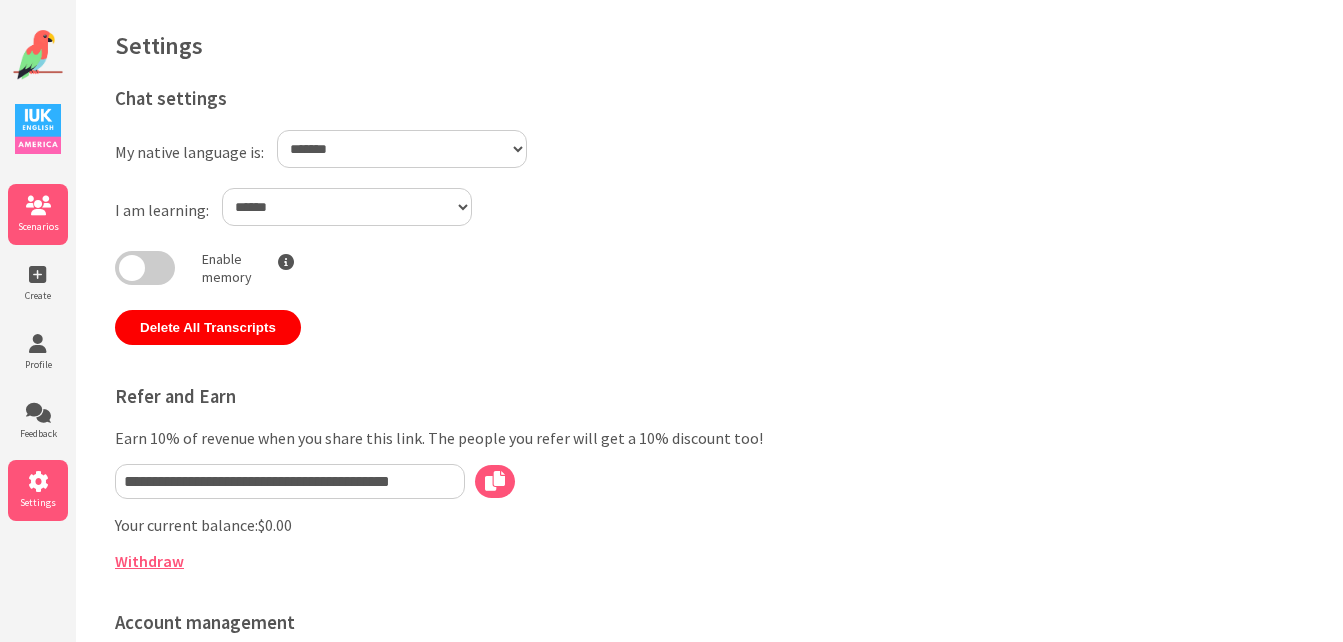 click on "Scenarios" at bounding box center (38, 226) 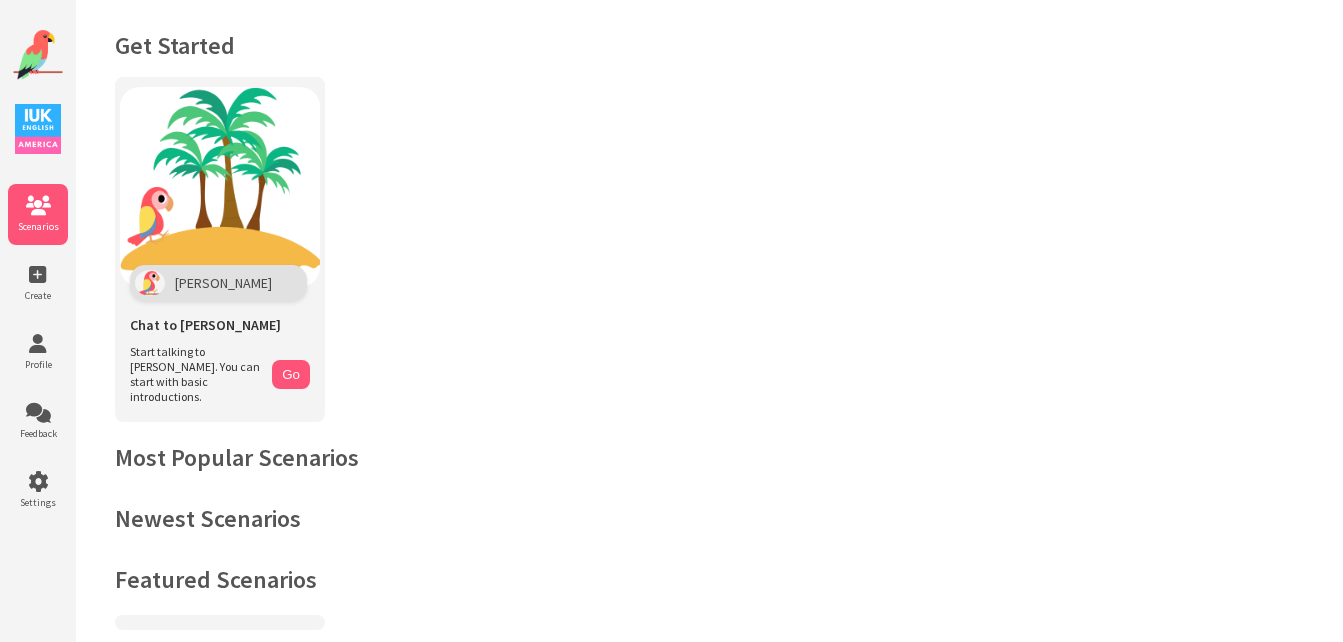 scroll, scrollTop: 0, scrollLeft: 0, axis: both 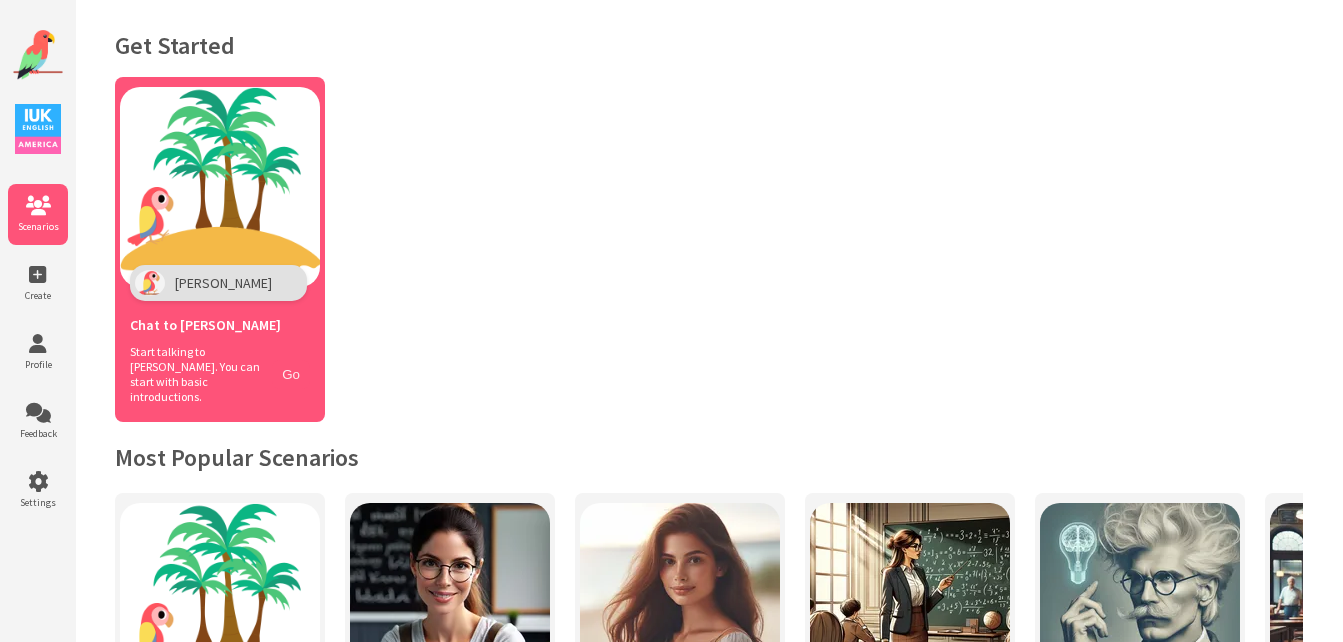 click on "Go" at bounding box center [291, 374] 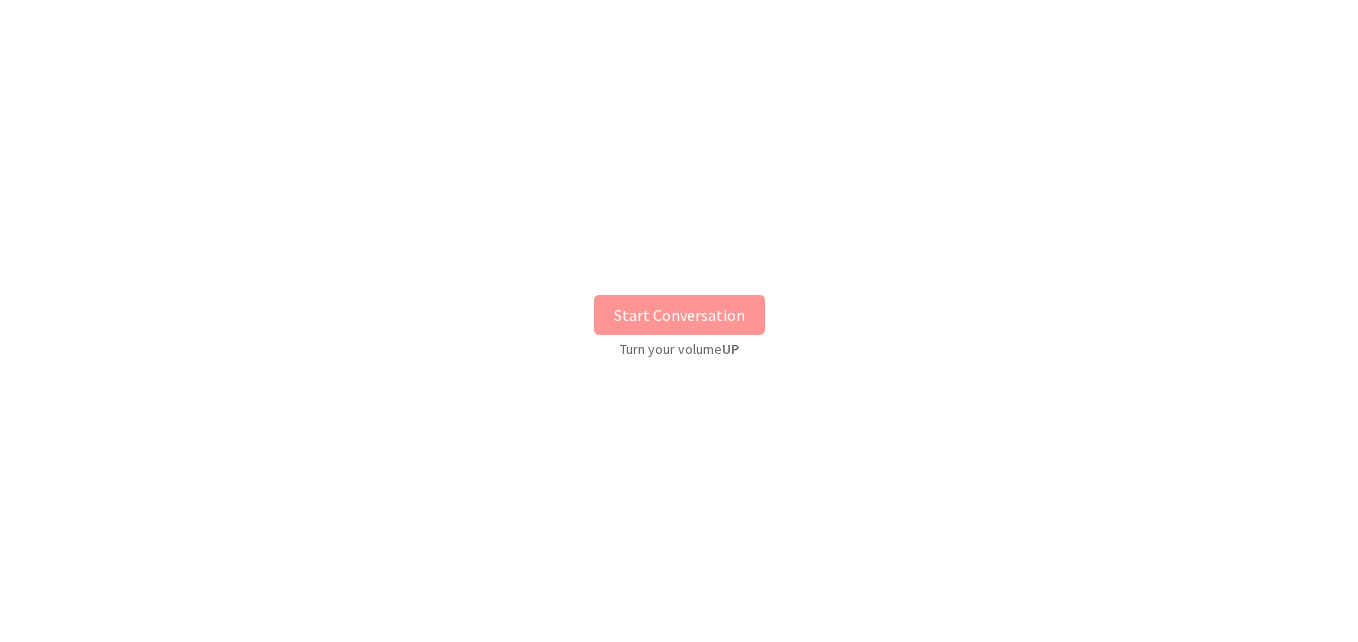 scroll, scrollTop: 0, scrollLeft: 0, axis: both 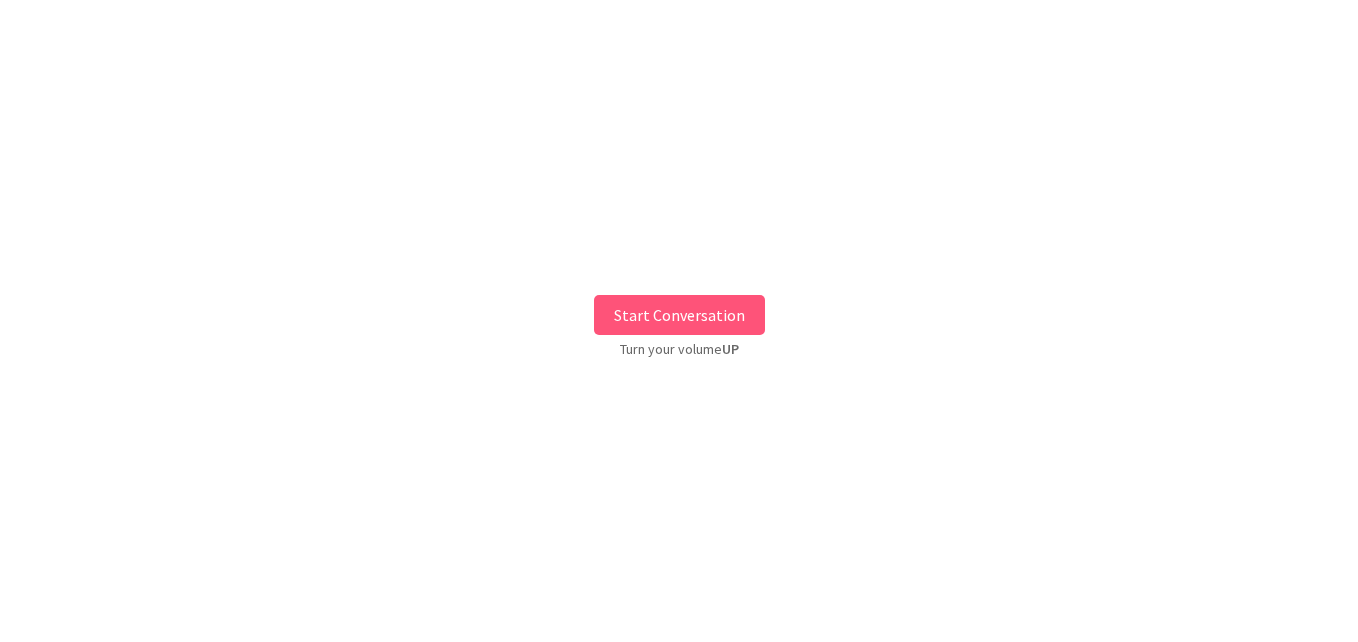 click on "Start Conversation" at bounding box center (679, 315) 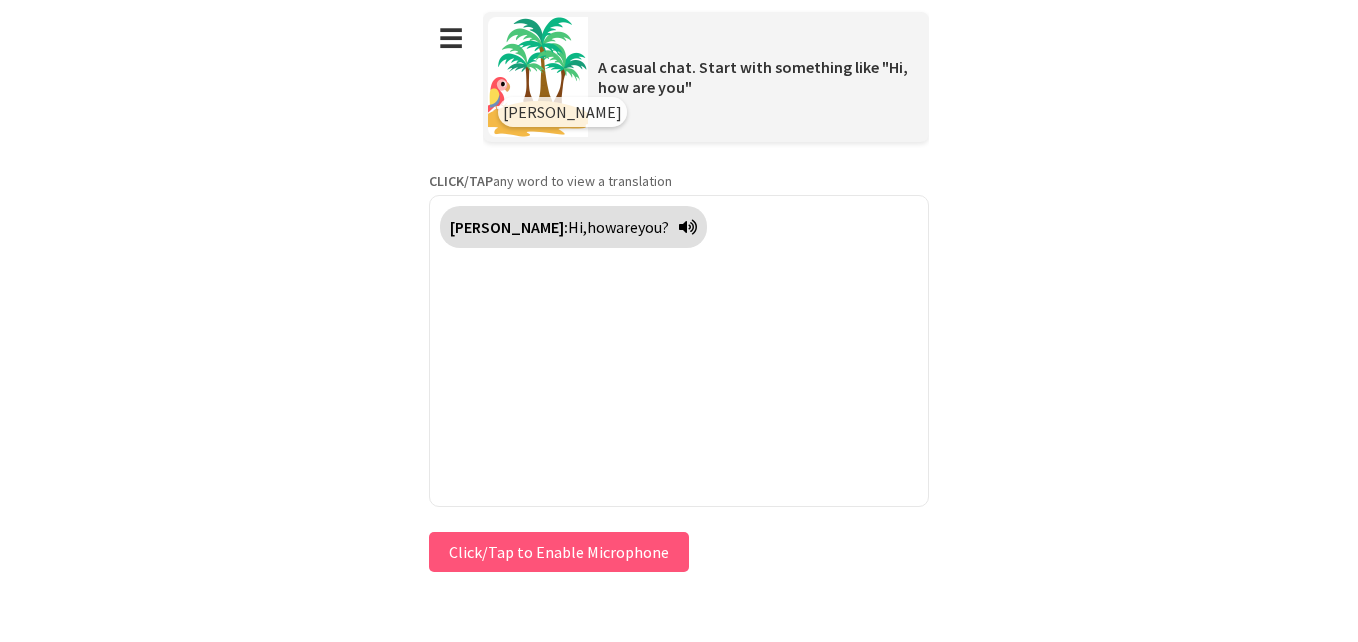 click on "Click/Tap to Enable Microphone" at bounding box center (559, 552) 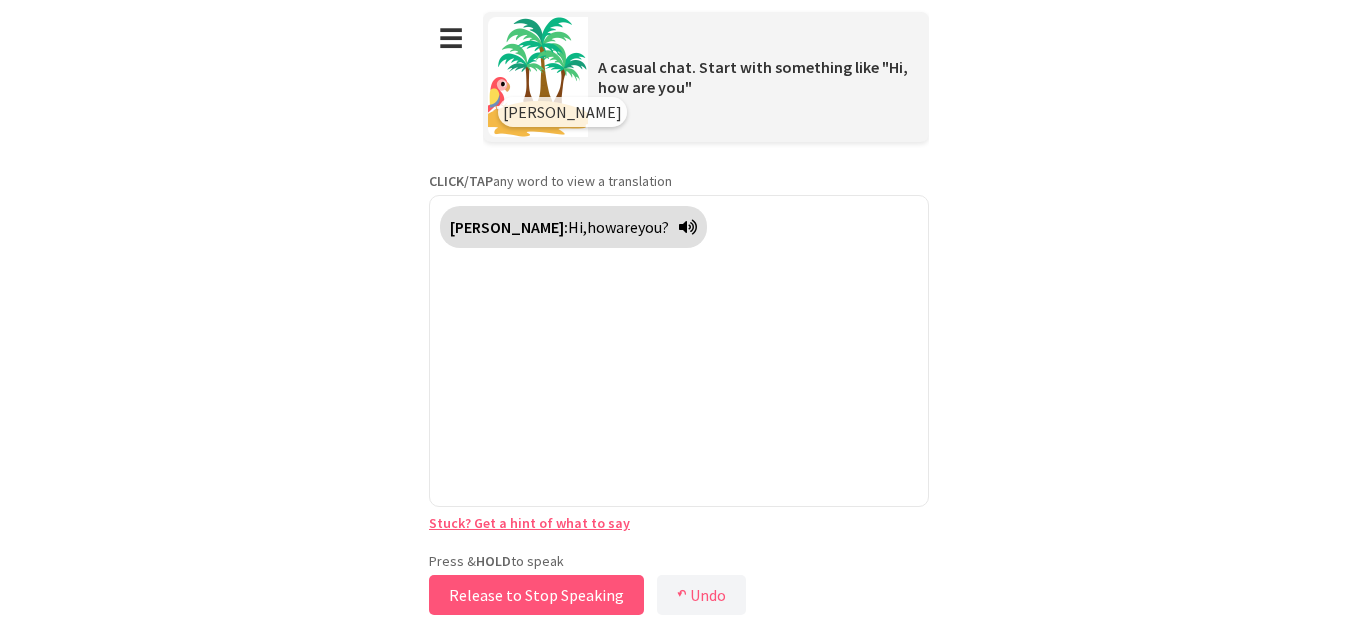 click on "Release to Stop Speaking" at bounding box center (536, 595) 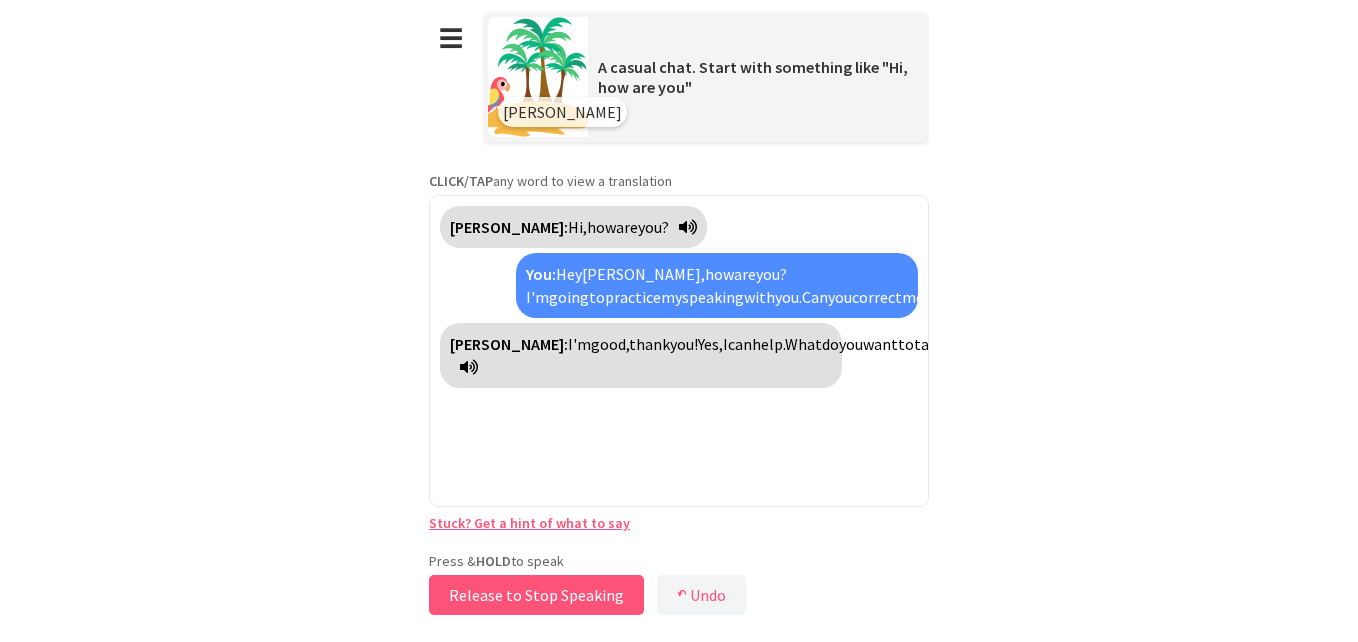 click on "Release to Stop Speaking" at bounding box center (536, 595) 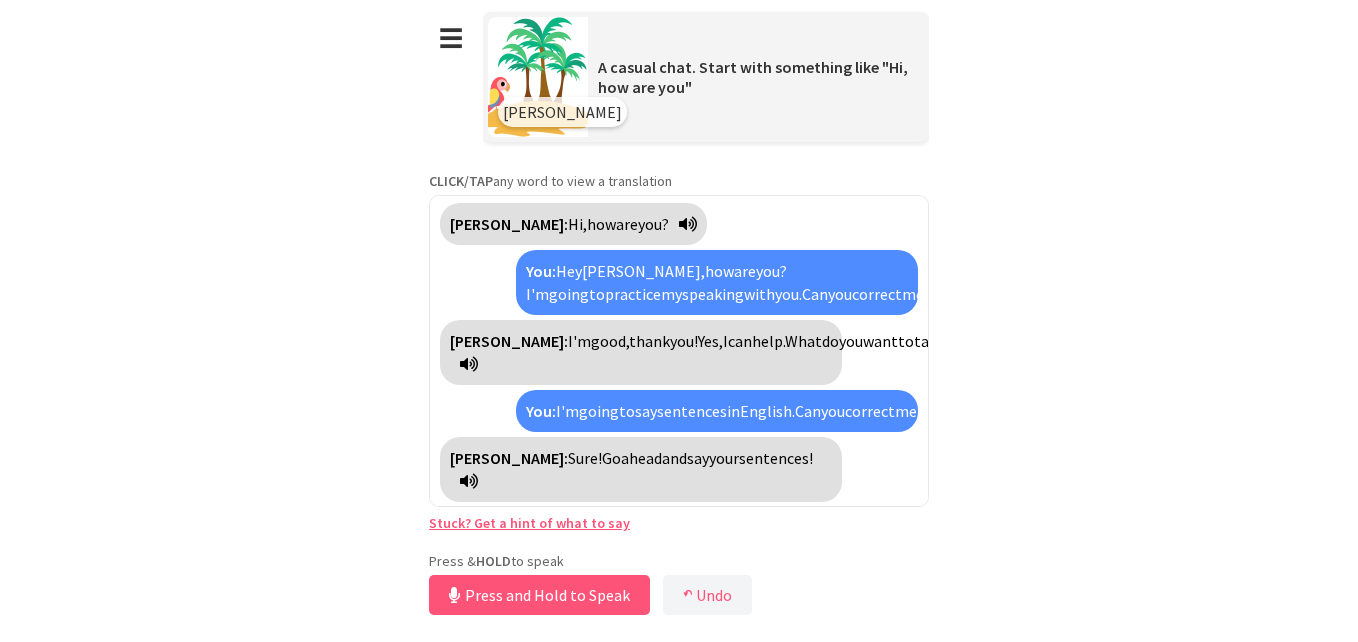 scroll, scrollTop: 27, scrollLeft: 0, axis: vertical 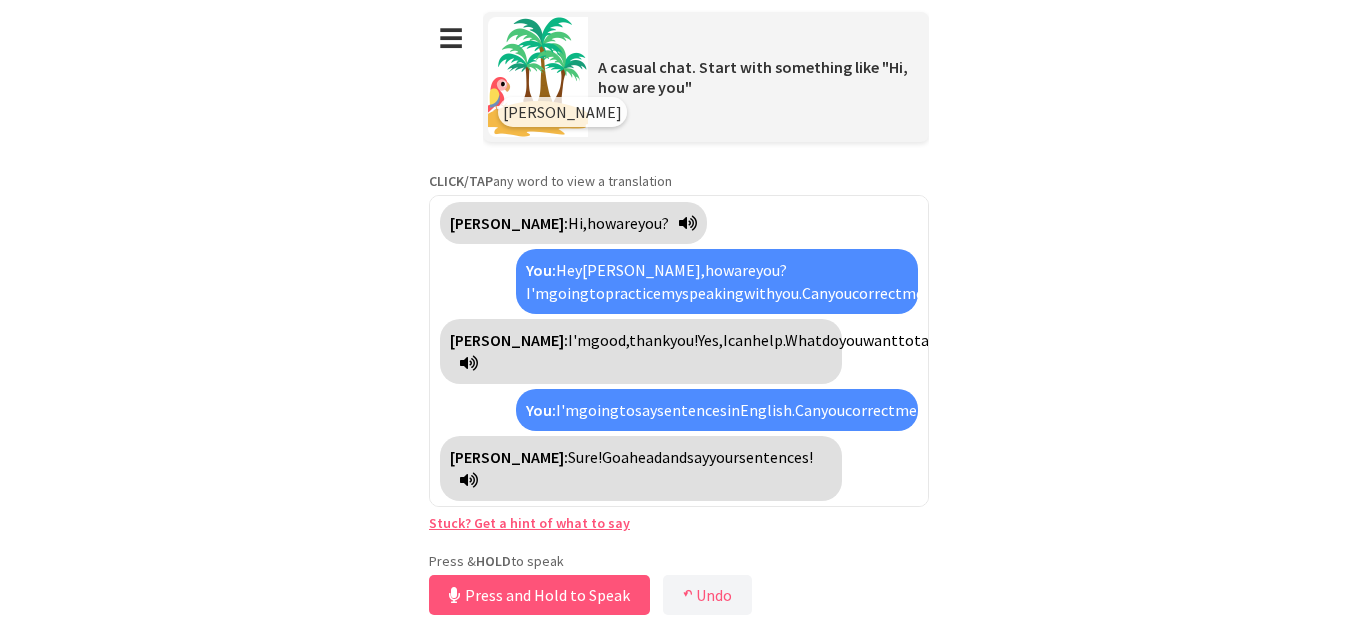 drag, startPoint x: 928, startPoint y: 294, endPoint x: 931, endPoint y: 387, distance: 93.04838 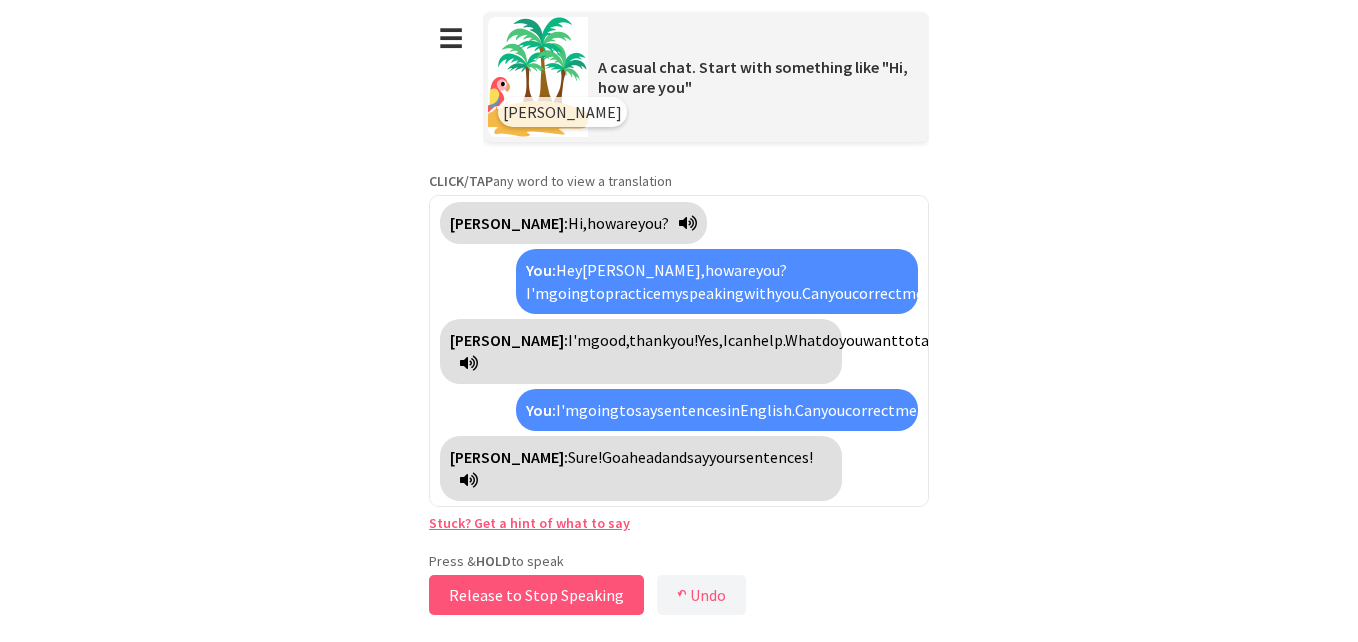 click on "Release to Stop Speaking" at bounding box center (536, 595) 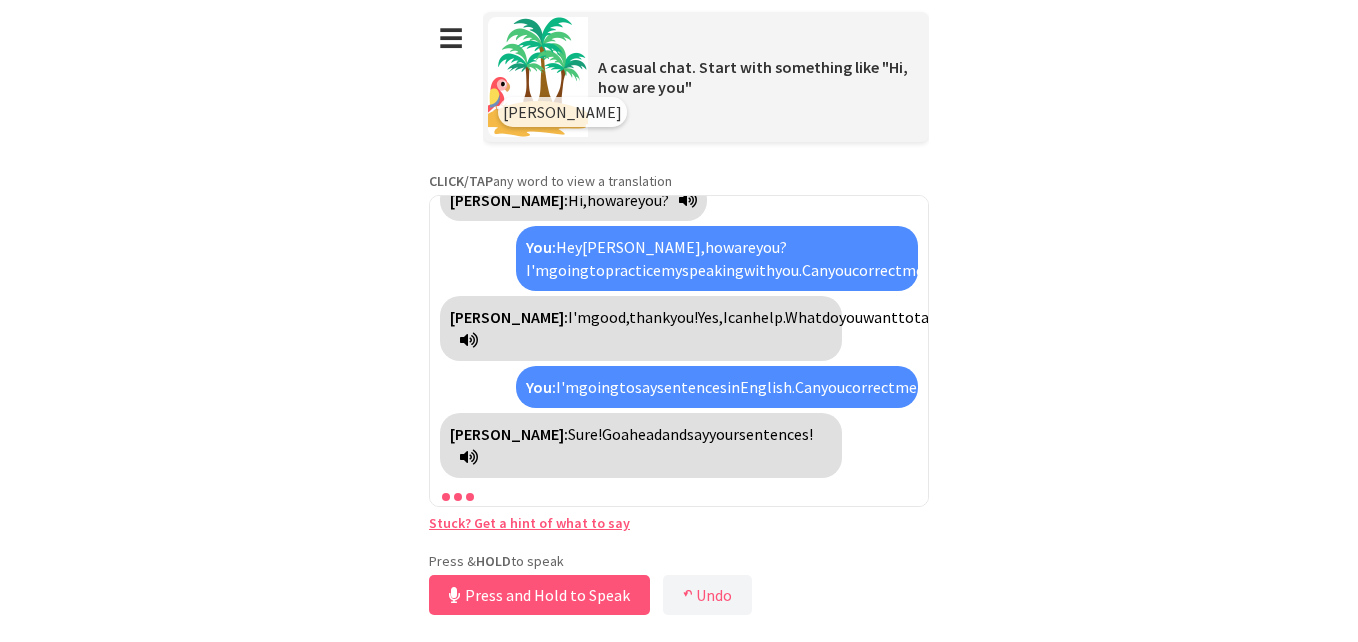 scroll, scrollTop: 51, scrollLeft: 0, axis: vertical 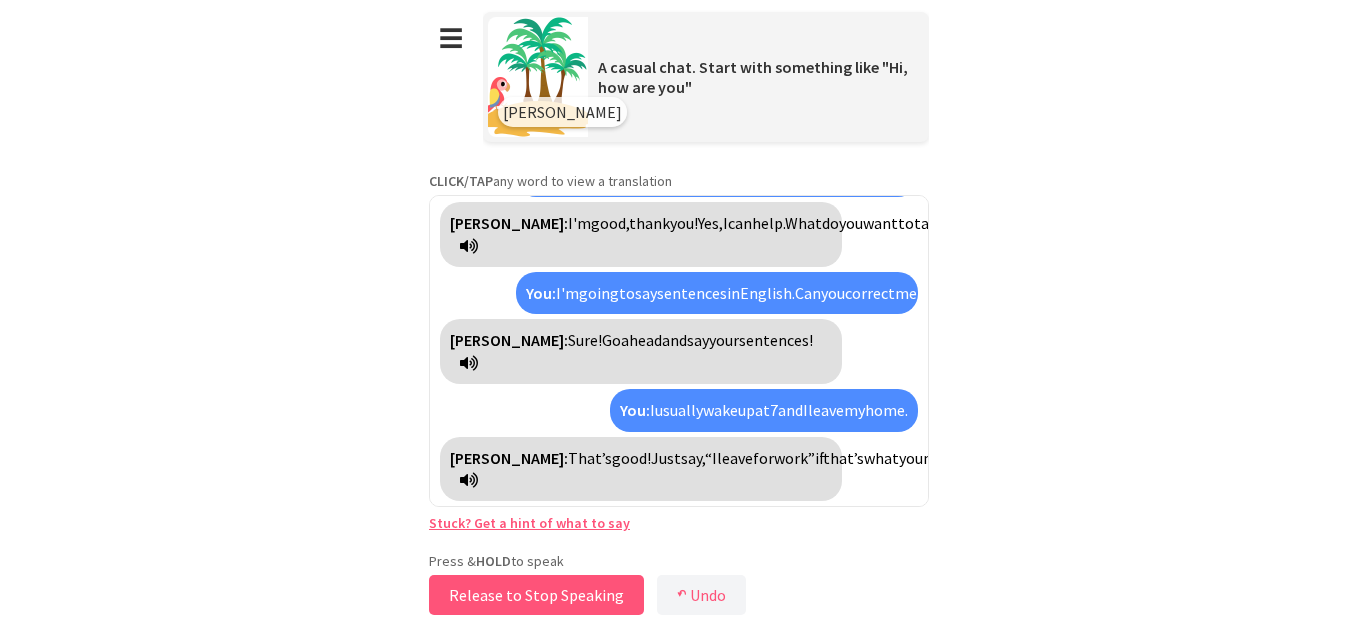 click on "Release to Stop Speaking" at bounding box center [536, 595] 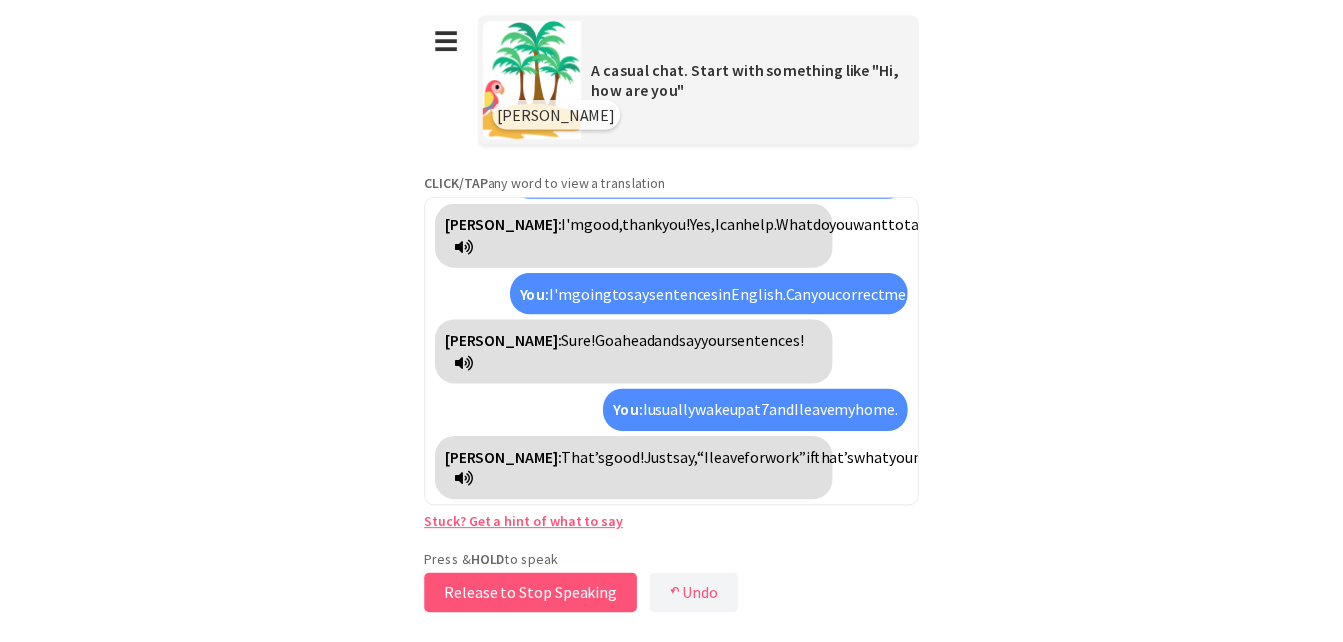 scroll, scrollTop: 190, scrollLeft: 0, axis: vertical 